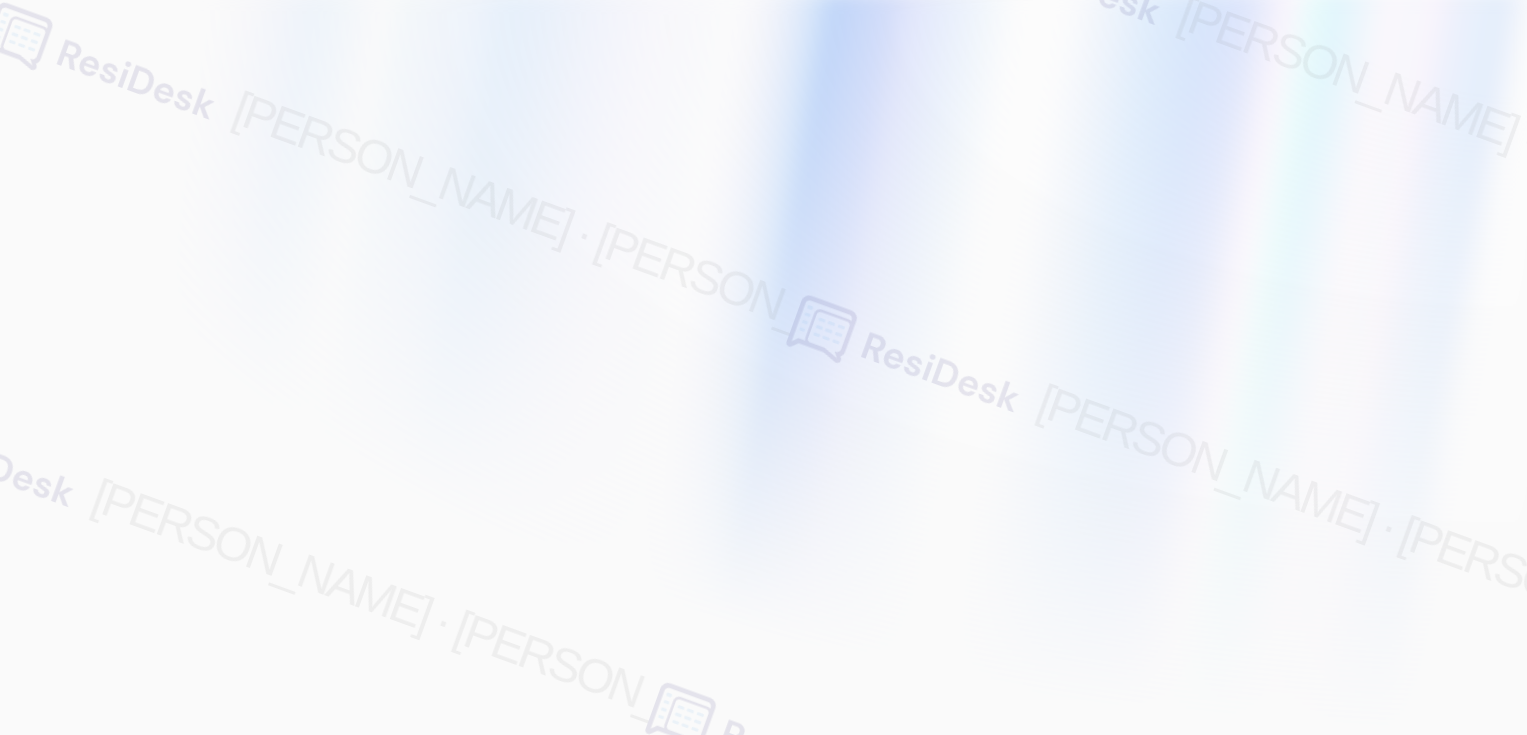 scroll, scrollTop: 0, scrollLeft: 0, axis: both 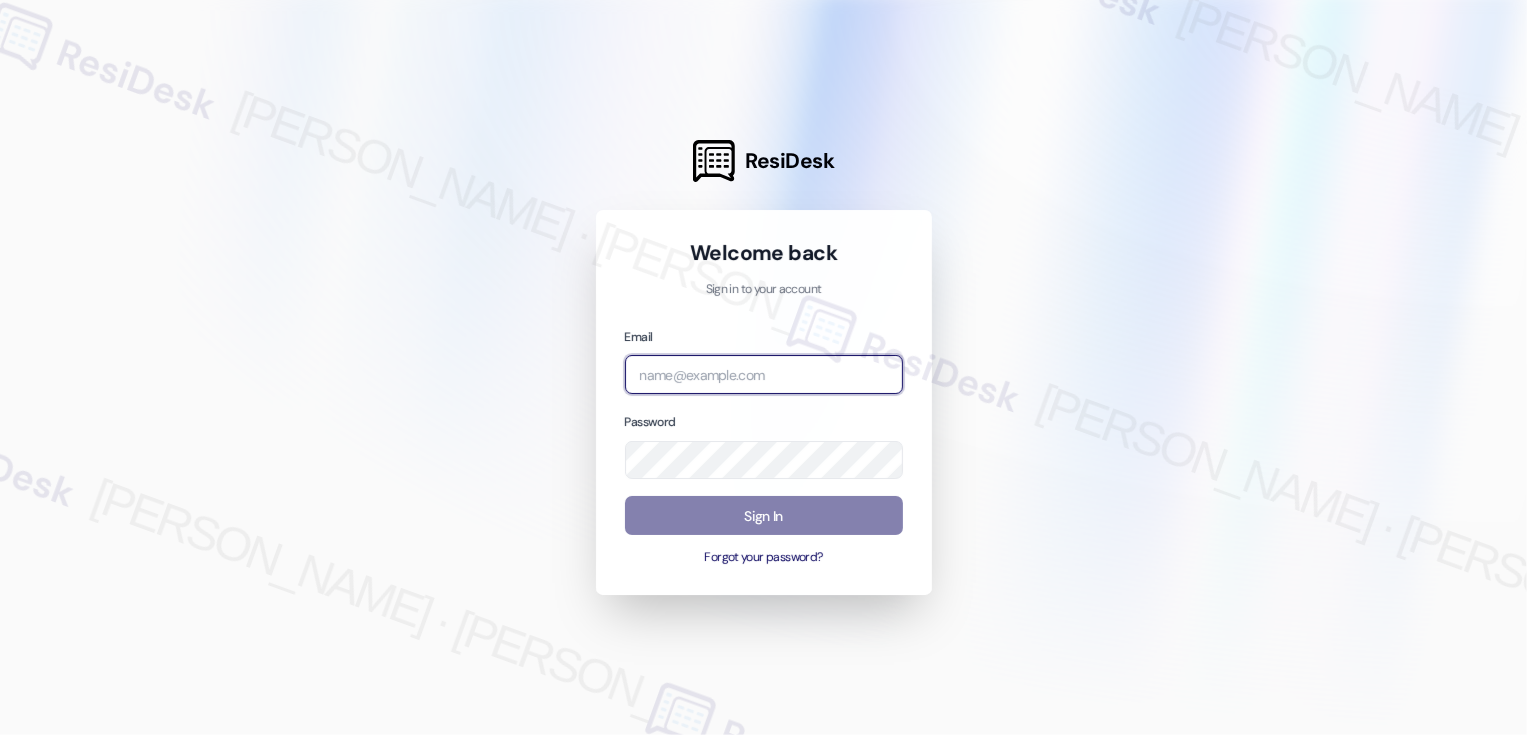 click at bounding box center (764, 374) 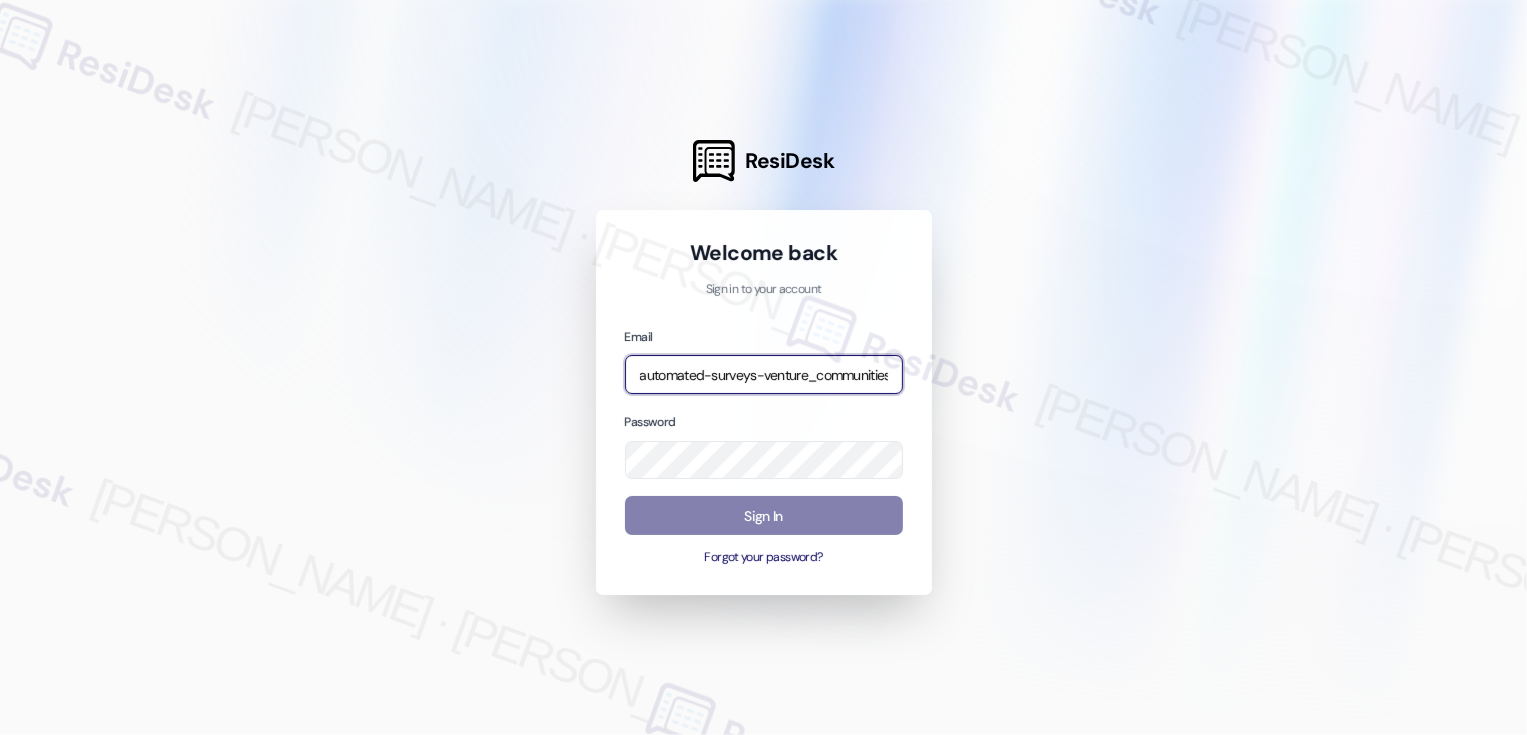 type on "automated-surveys-venture_communities-[PERSON_NAME].[PERSON_NAME]@venture_[DOMAIN_NAME]" 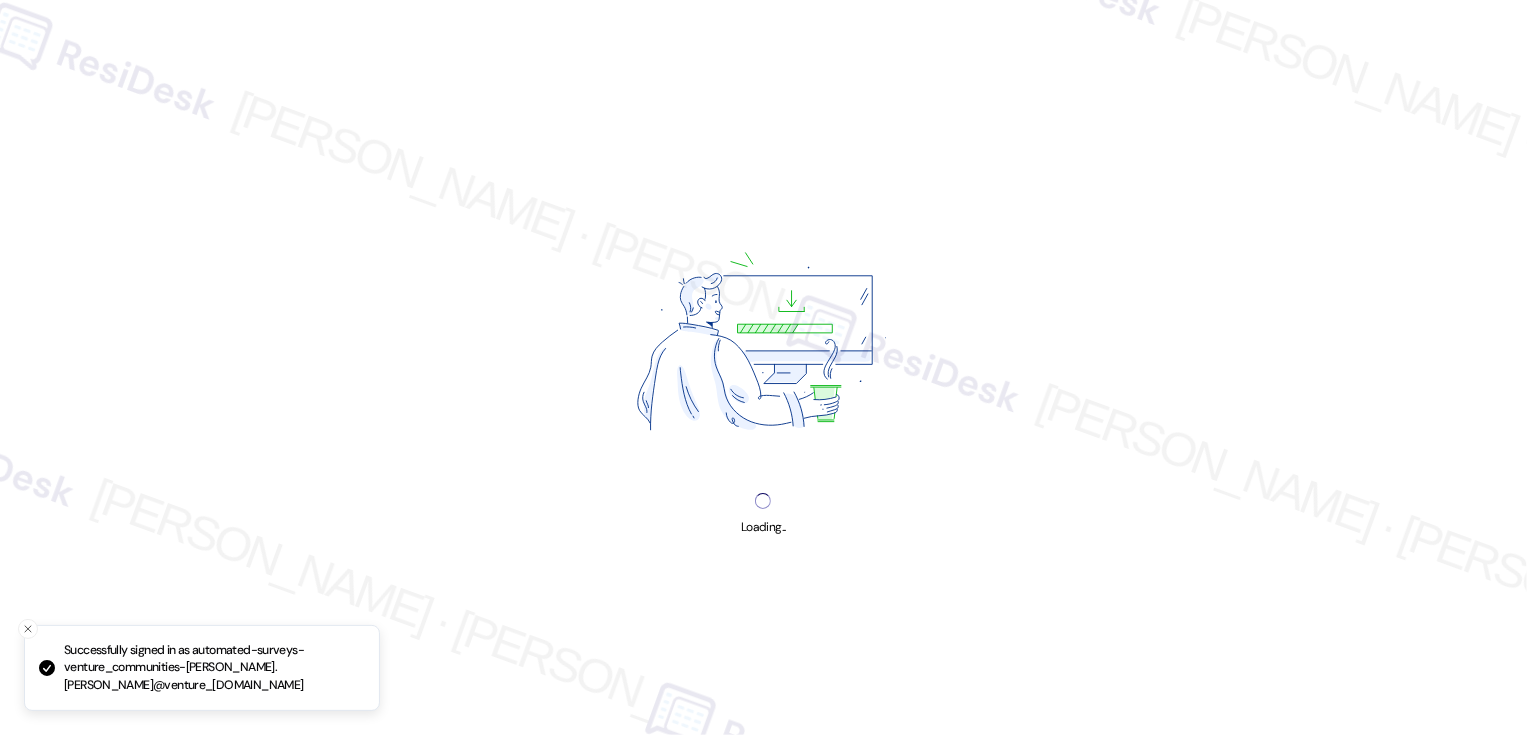 click on "Loading..." at bounding box center [763, 527] 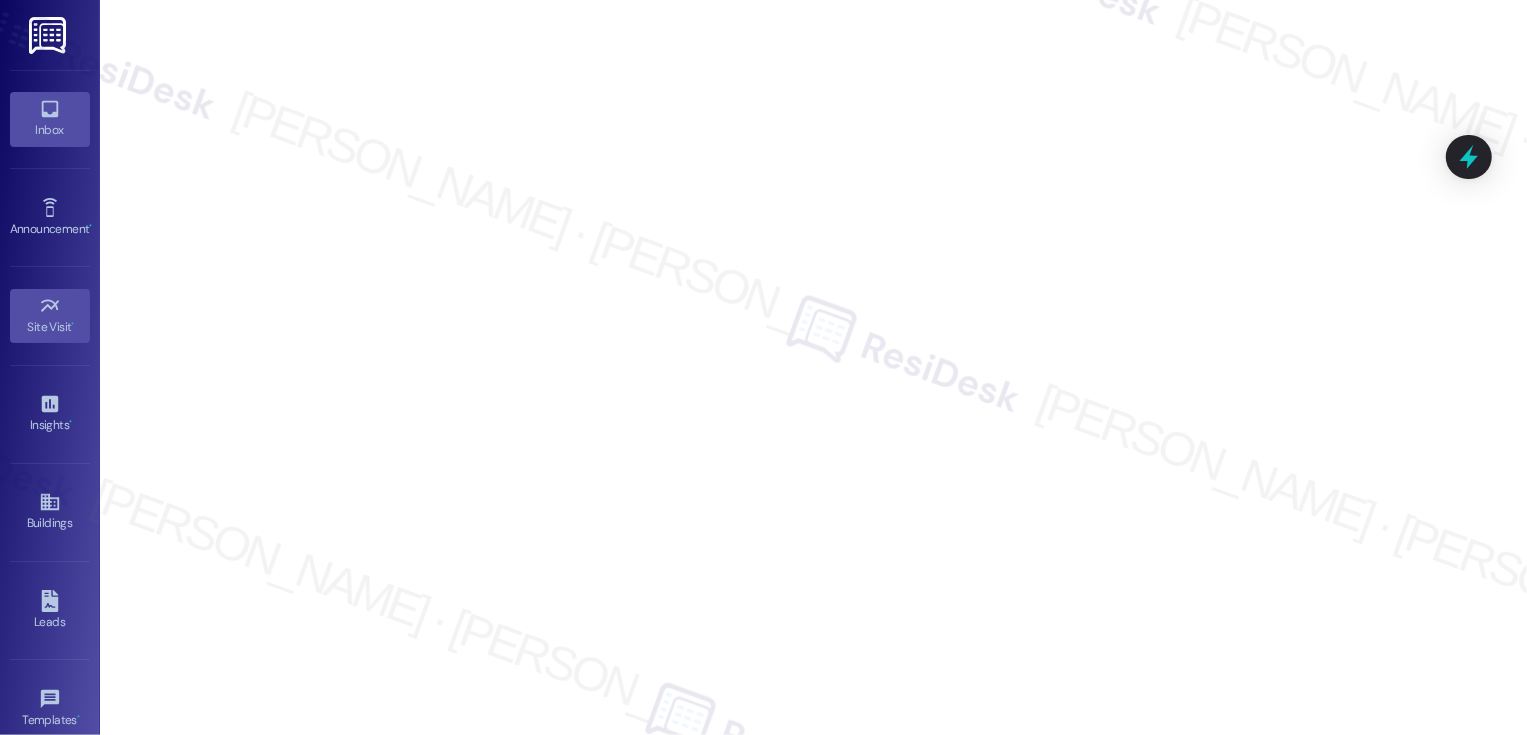 click 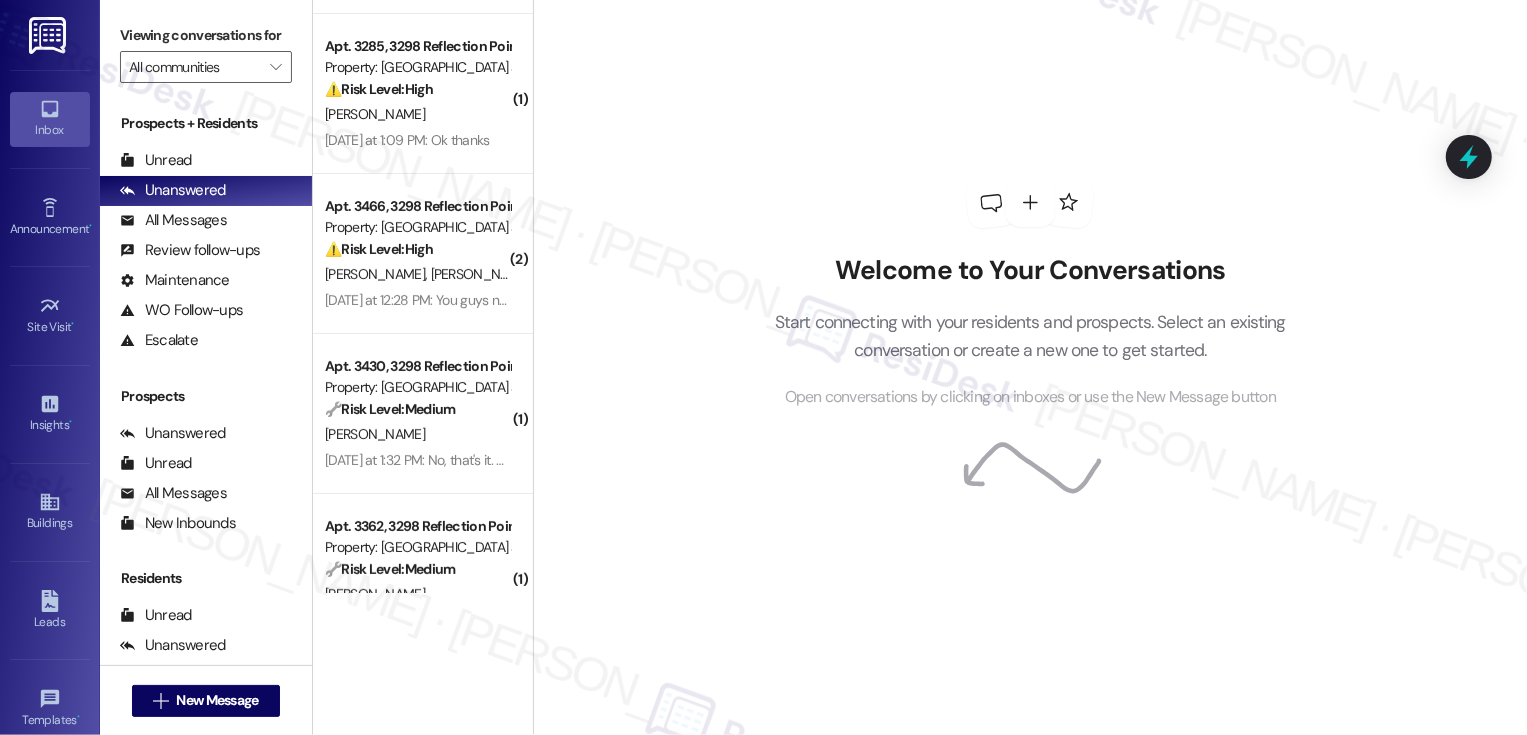 scroll, scrollTop: 0, scrollLeft: 0, axis: both 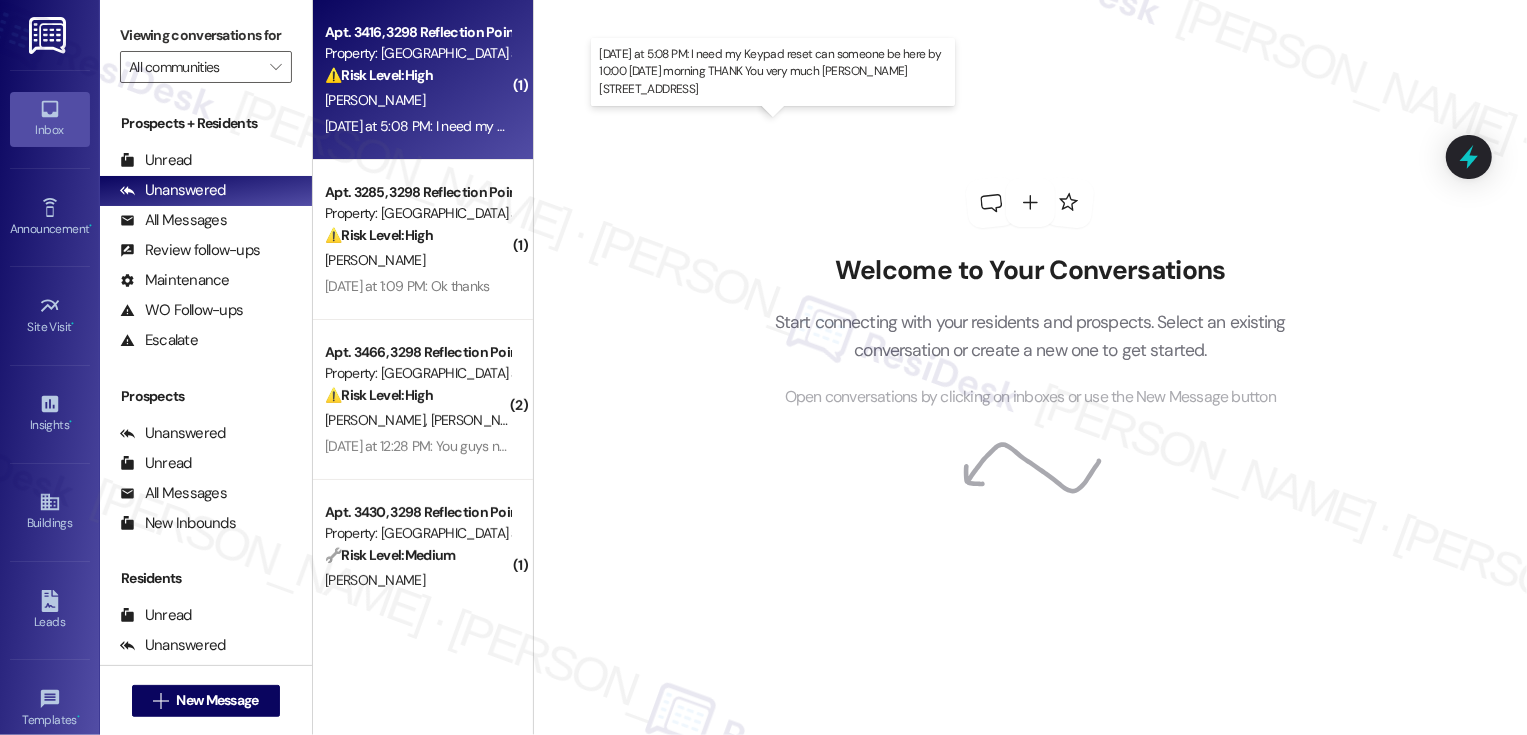 click on "[DATE] at 5:08 PM: I need my Keypad  reset can someone be here by 10:00 [DATE] morning THANK You very much
[PERSON_NAME] [STREET_ADDRESS] [DATE] at 5:08 PM: I need my Keypad  reset can someone be here by 10:00 [DATE] morning THANK You very much
[PERSON_NAME] [STREET_ADDRESS]" at bounding box center (765, 126) 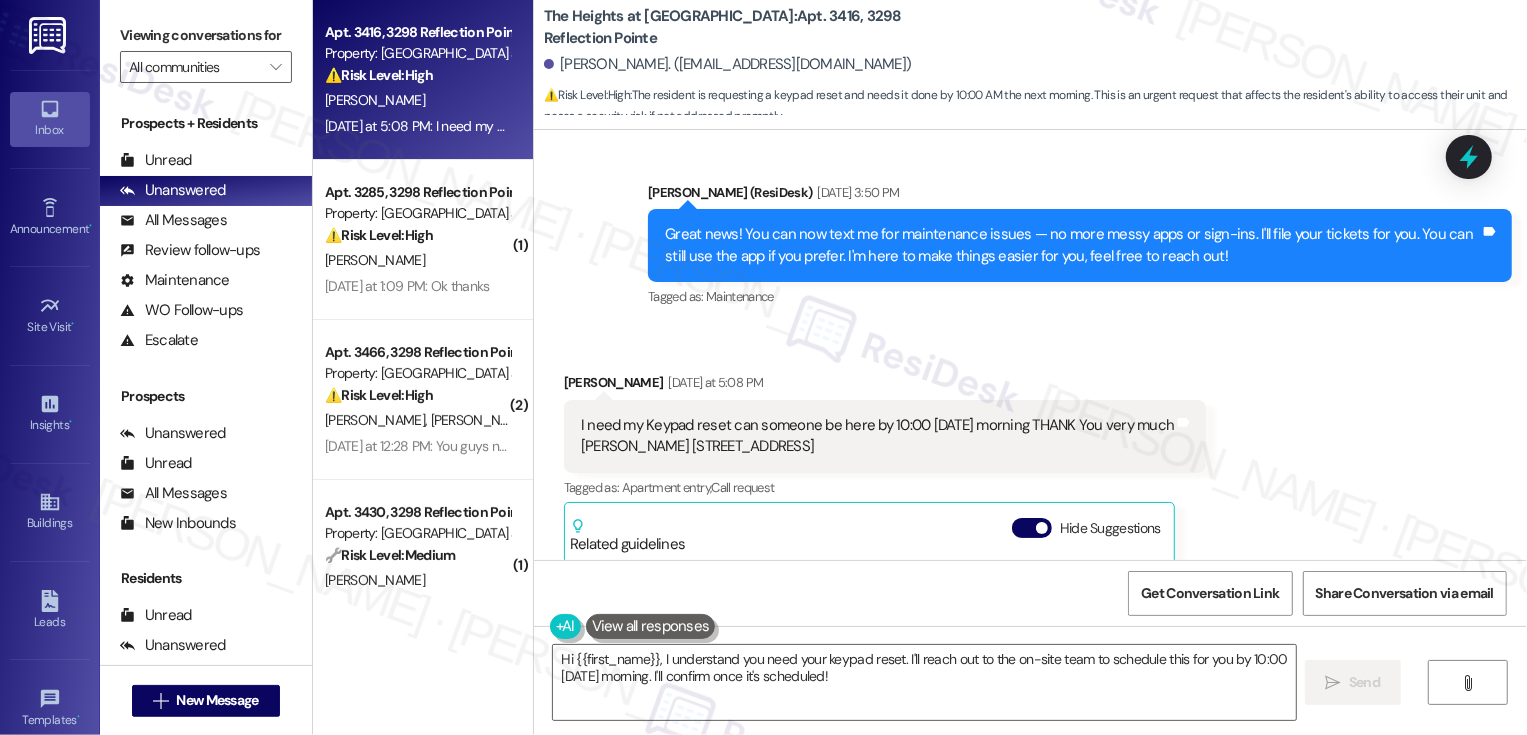 scroll, scrollTop: 574, scrollLeft: 0, axis: vertical 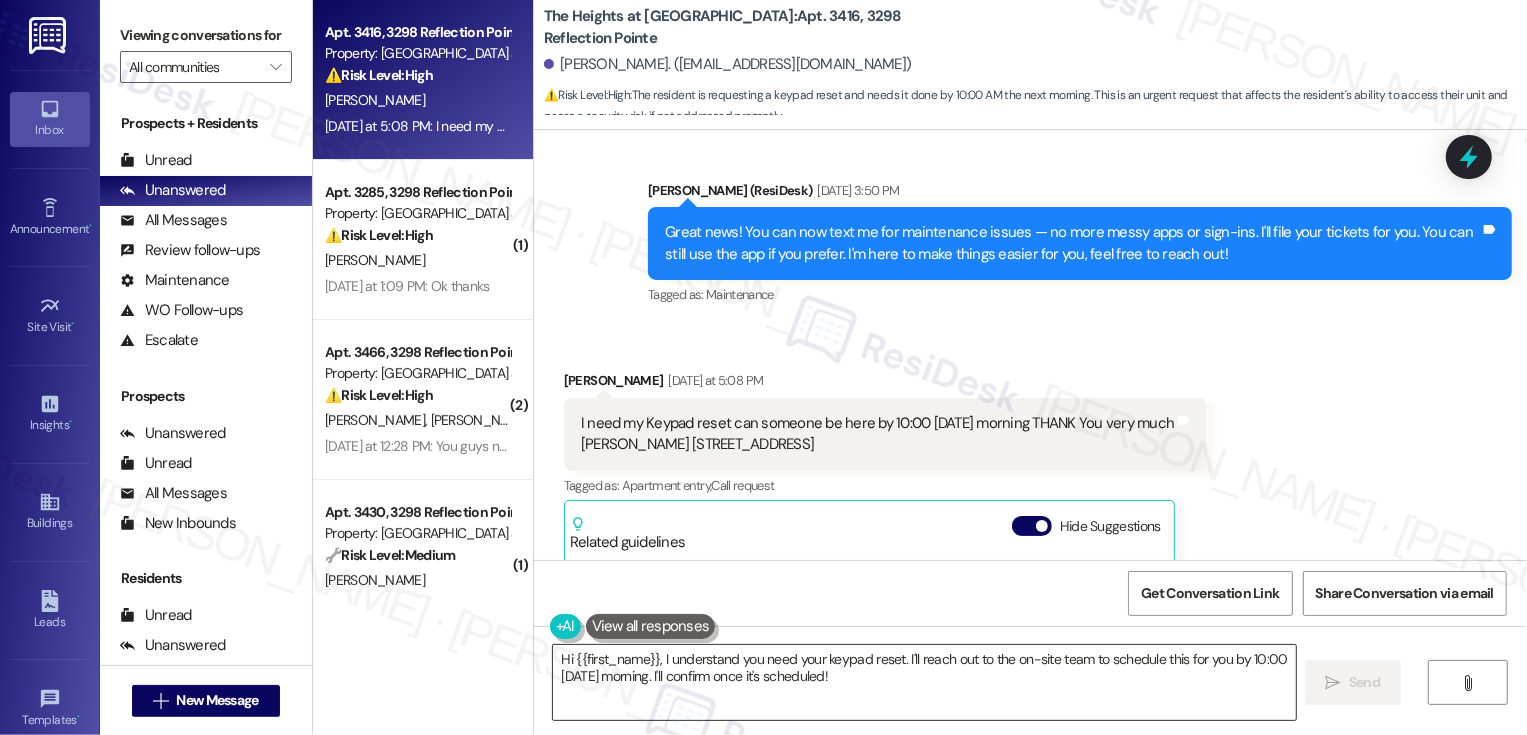 click on "Hi {{first_name}}, I understand you need your keypad reset. I'll reach out to the on-site team to schedule this for you by 10:00 [DATE] morning. I'll confirm once it's scheduled!" at bounding box center (924, 682) 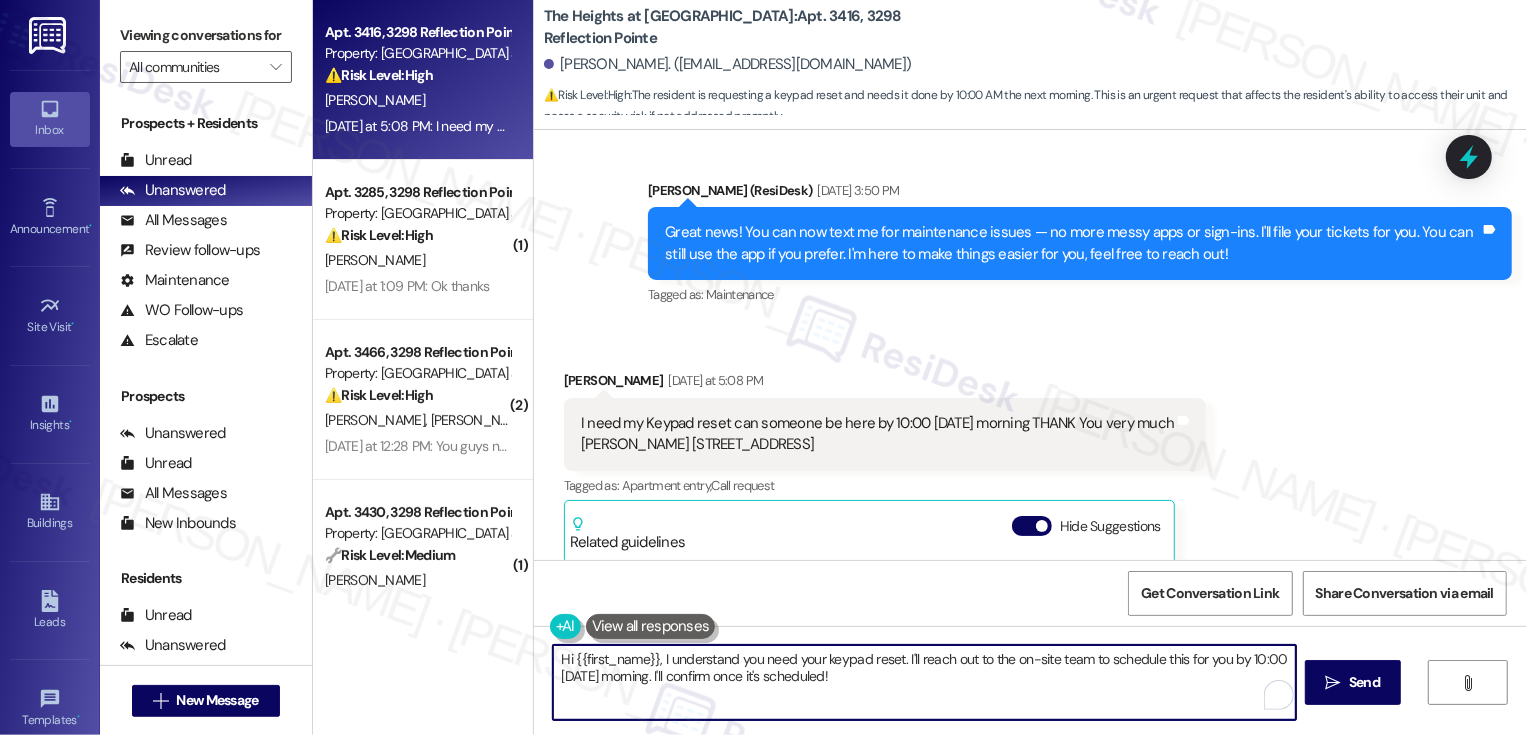 drag, startPoint x: 651, startPoint y: 658, endPoint x: 496, endPoint y: 656, distance: 155.01291 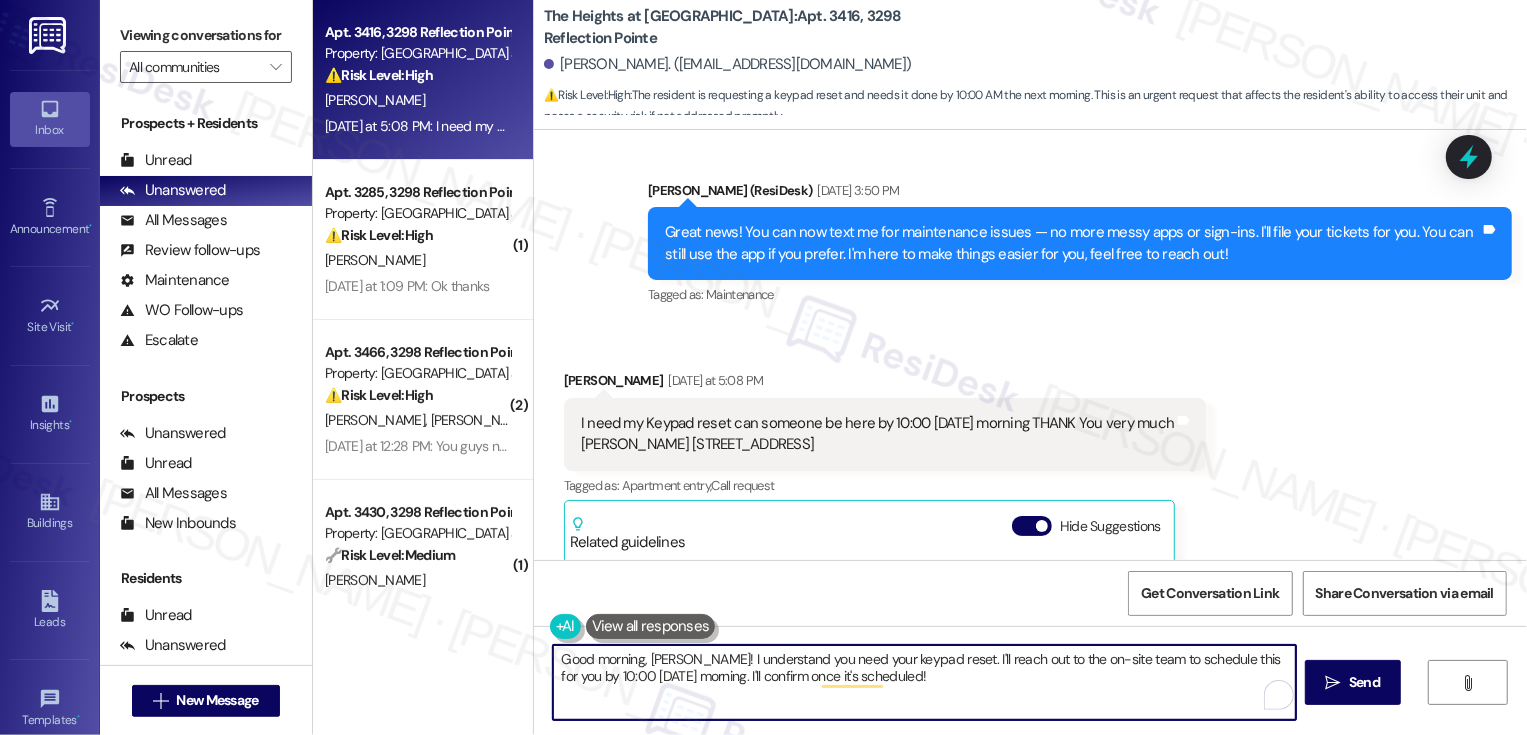click on "Survey, sent via SMS Residesk Automated Survey [DATE] 12:18 PM Hi [PERSON_NAME], I'm on the new offsite Resident Support Team for The Heights at [GEOGRAPHIC_DATA]! My job is to work with your on-site management team to improve your experience at the property. Text us here at any time for assistance or questions. We will also reach out periodically for feedback. (Standard text messaging rates may apply) (You can always reply STOP to opt out of future messages) Tags and notes Tagged as:   Property launch Click to highlight conversations about Property launch Announcement, sent via SMS [PERSON_NAME]   (ResiDesk) [DATE] 10:54 AM Hi [PERSON_NAME]! I heard some residents didn't get my message [DATE]. I'm on the new offsite Resident Support Team for The Heights at [GEOGRAPHIC_DATA]! My job is to work with your on-site management team to improve your experience at the property. Text us here at any time for assistance or questions. We will also reach out periodically for feedback.  Tags and notes Tagged as:   Launch message ,  ," at bounding box center (1030, 7) 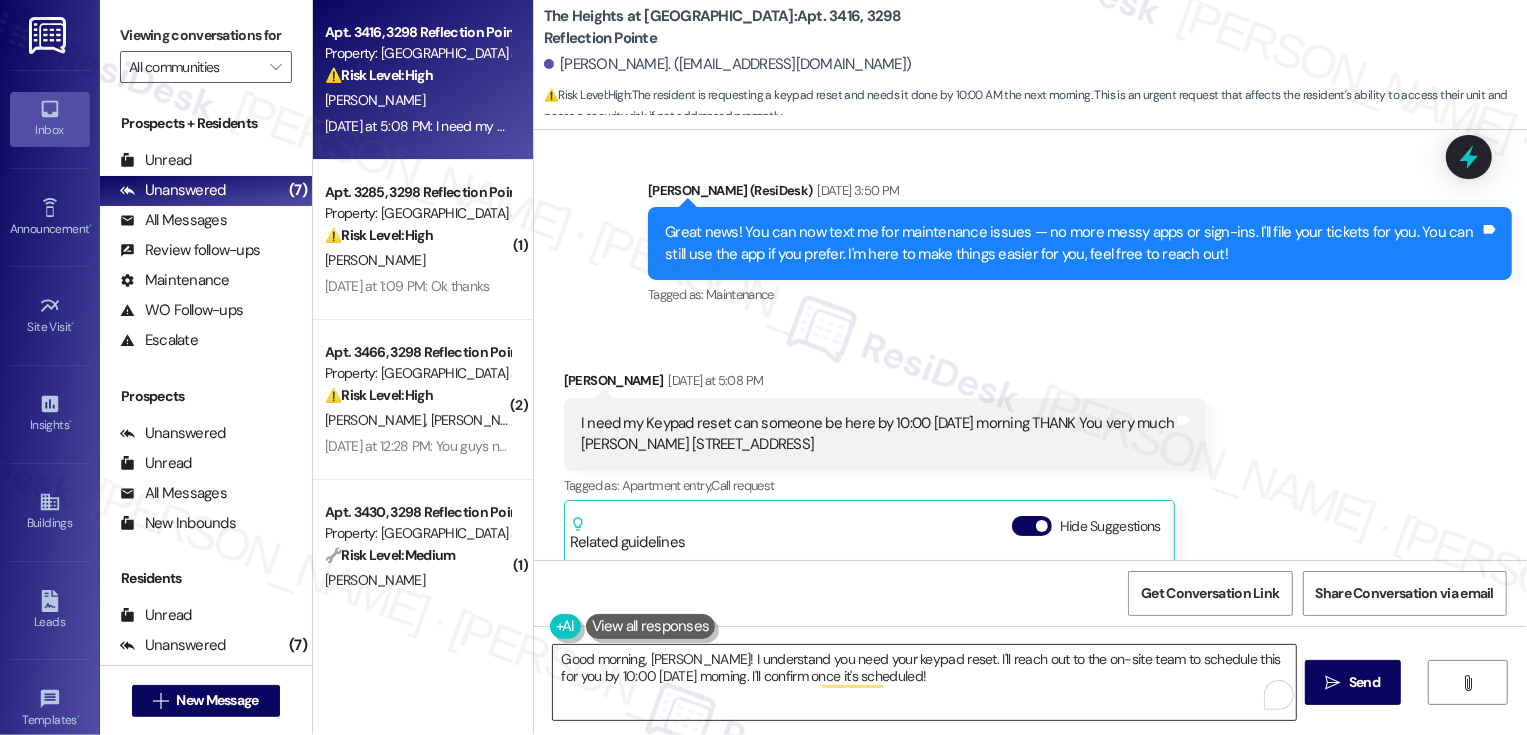 click on "Good morning, [PERSON_NAME]! I understand you need your keypad reset. I'll reach out to the on-site team to schedule this for you by 10:00 [DATE] morning. I'll confirm once it's scheduled!" at bounding box center (924, 682) 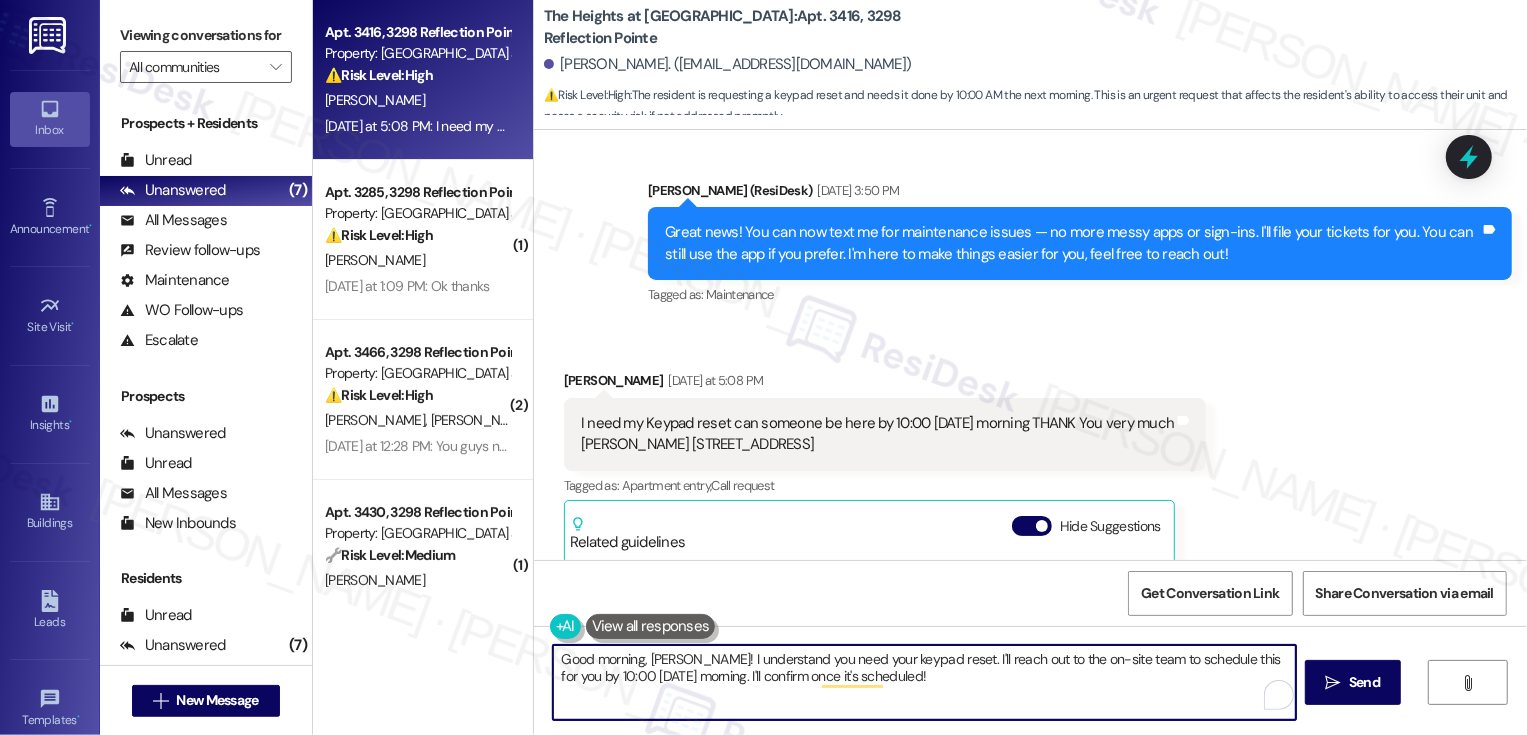 drag, startPoint x: 931, startPoint y: 661, endPoint x: 933, endPoint y: 684, distance: 23.086792 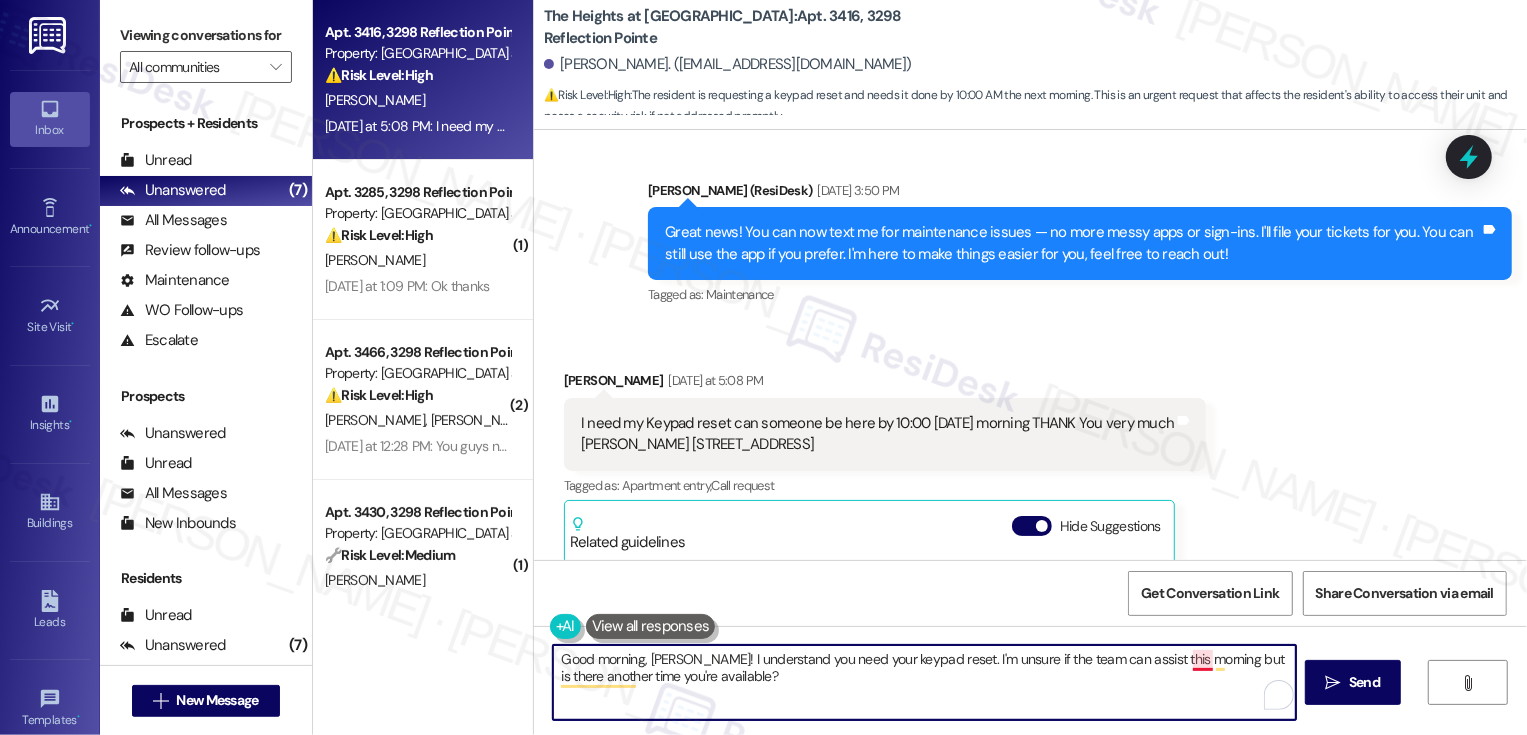 click on "Good morning, [PERSON_NAME]! I understand you need your keypad reset. I'm unsure if the team can assist this morning but is there another time you're available?" at bounding box center [924, 682] 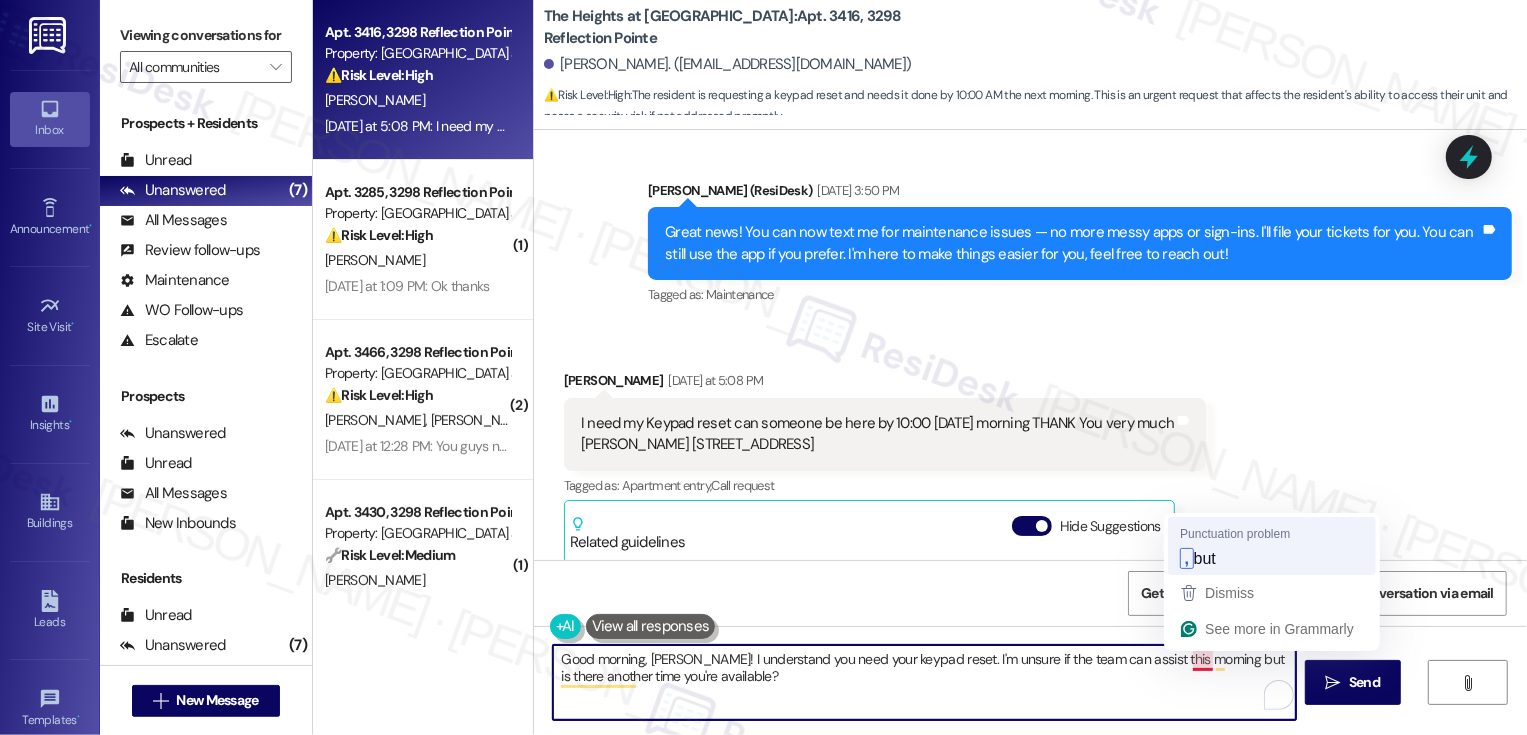type on "Good morning, [PERSON_NAME]! I understand you need your keypad reset. I'm unsure if the team can assist this morning, but is there another time you're available?" 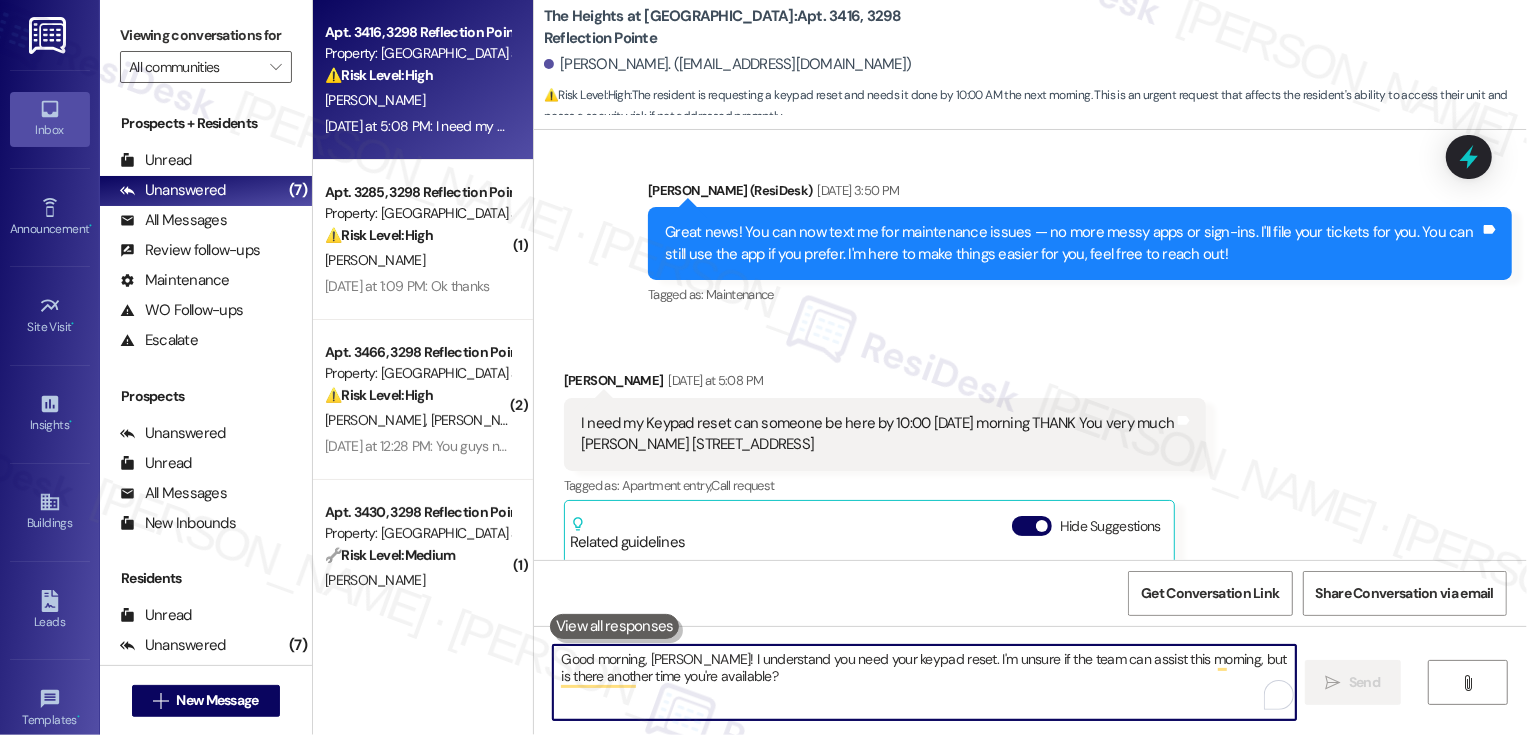 type 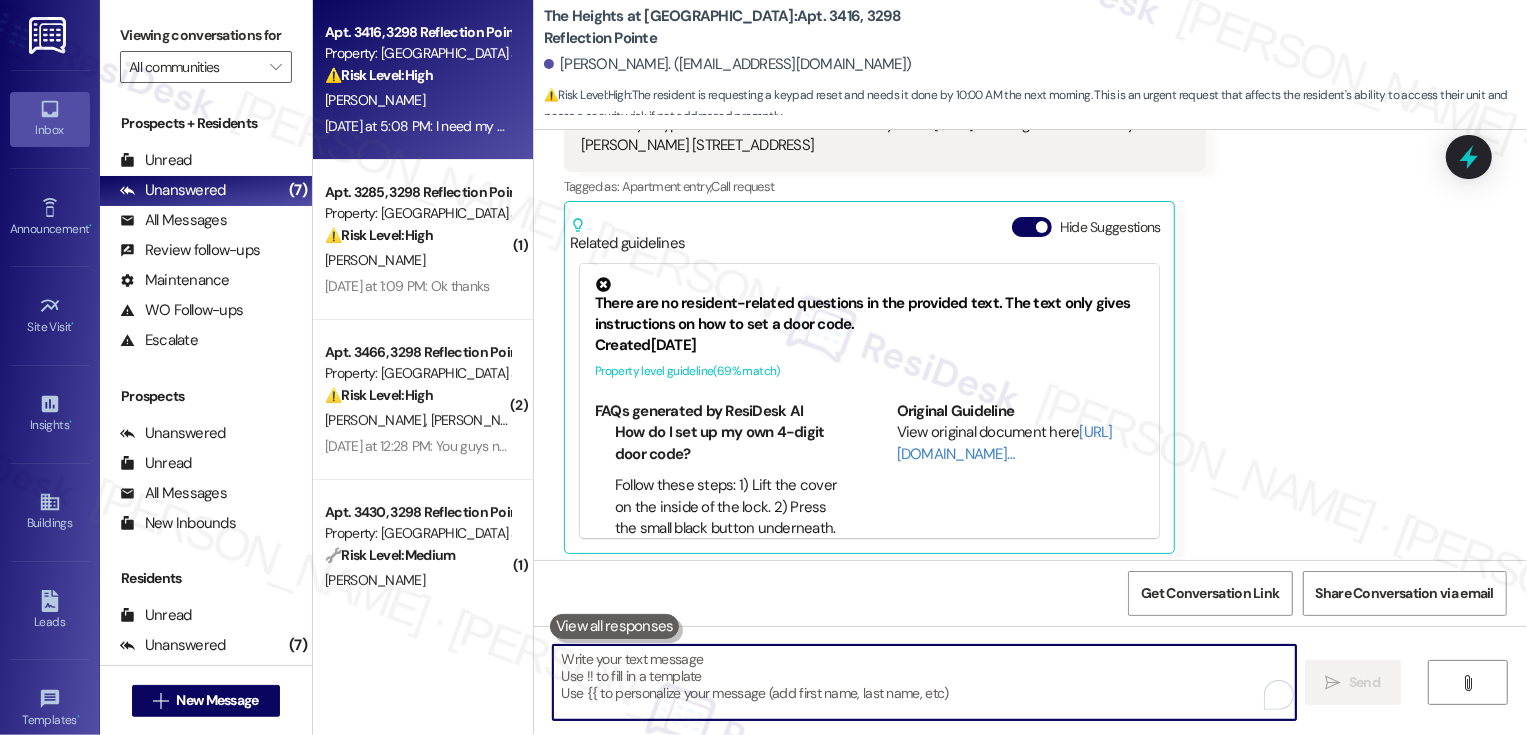scroll, scrollTop: 881, scrollLeft: 0, axis: vertical 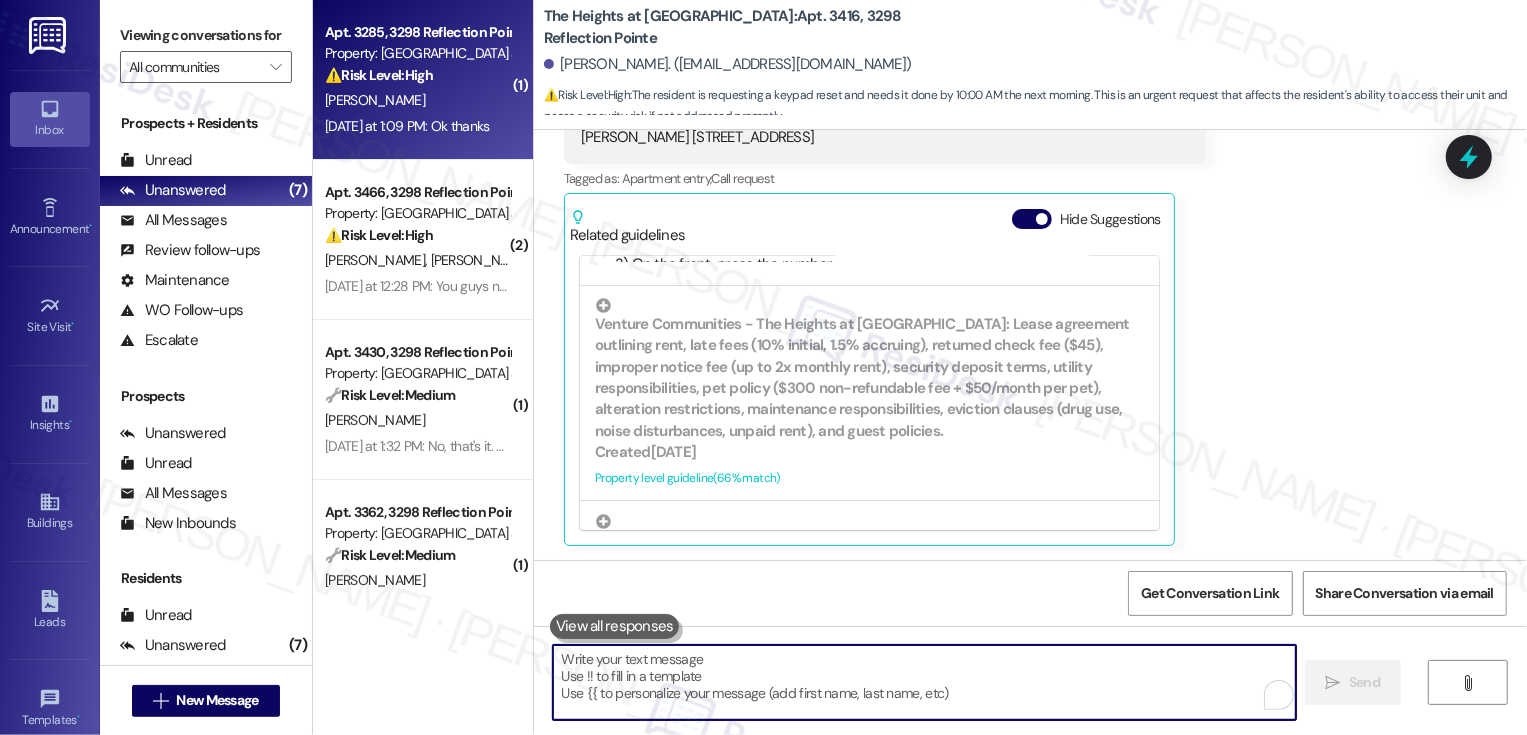click on "⚠️  Risk Level:  High" at bounding box center (379, 75) 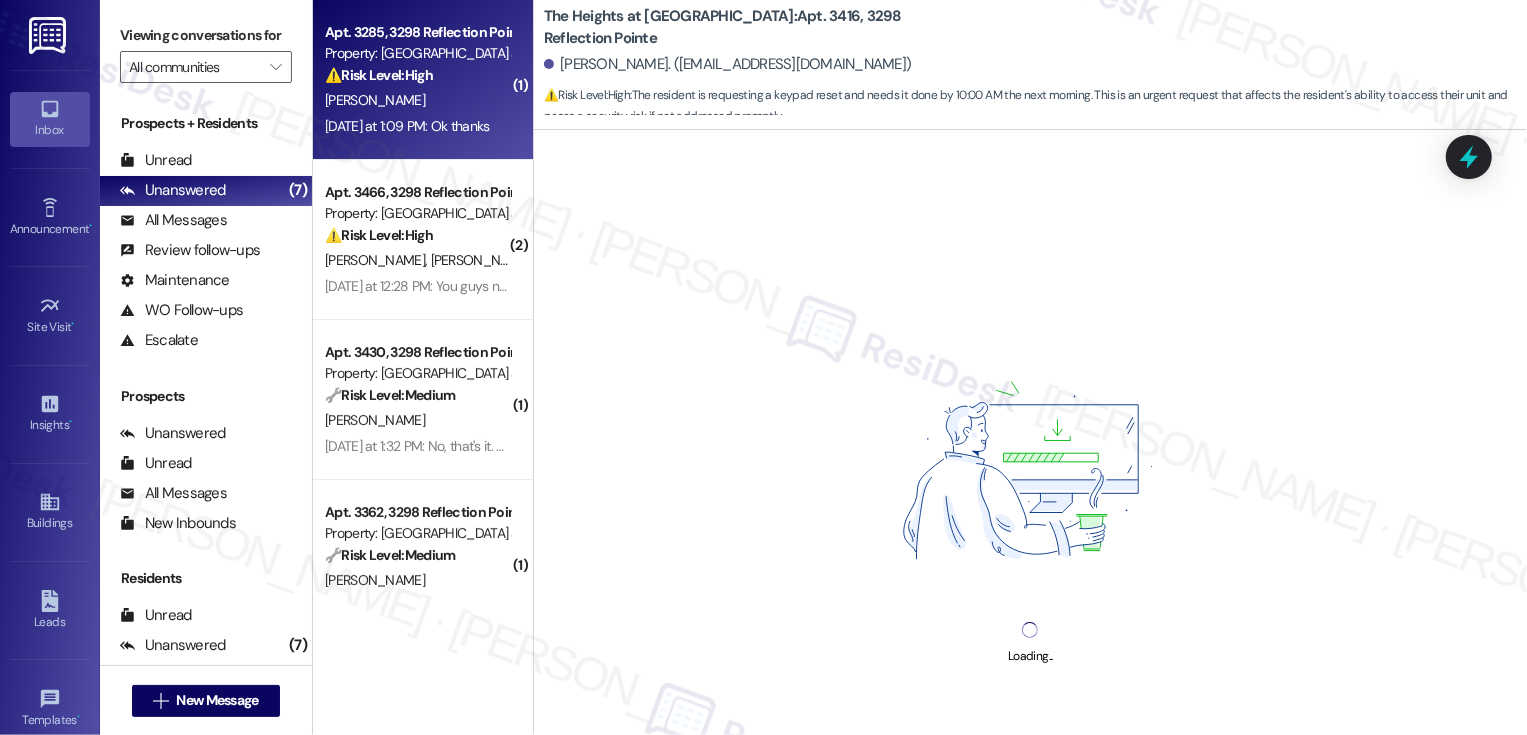 click on "[DATE] at 1:09 PM: Ok thanks [DATE] at 1:09 PM: Ok thanks" at bounding box center (407, 126) 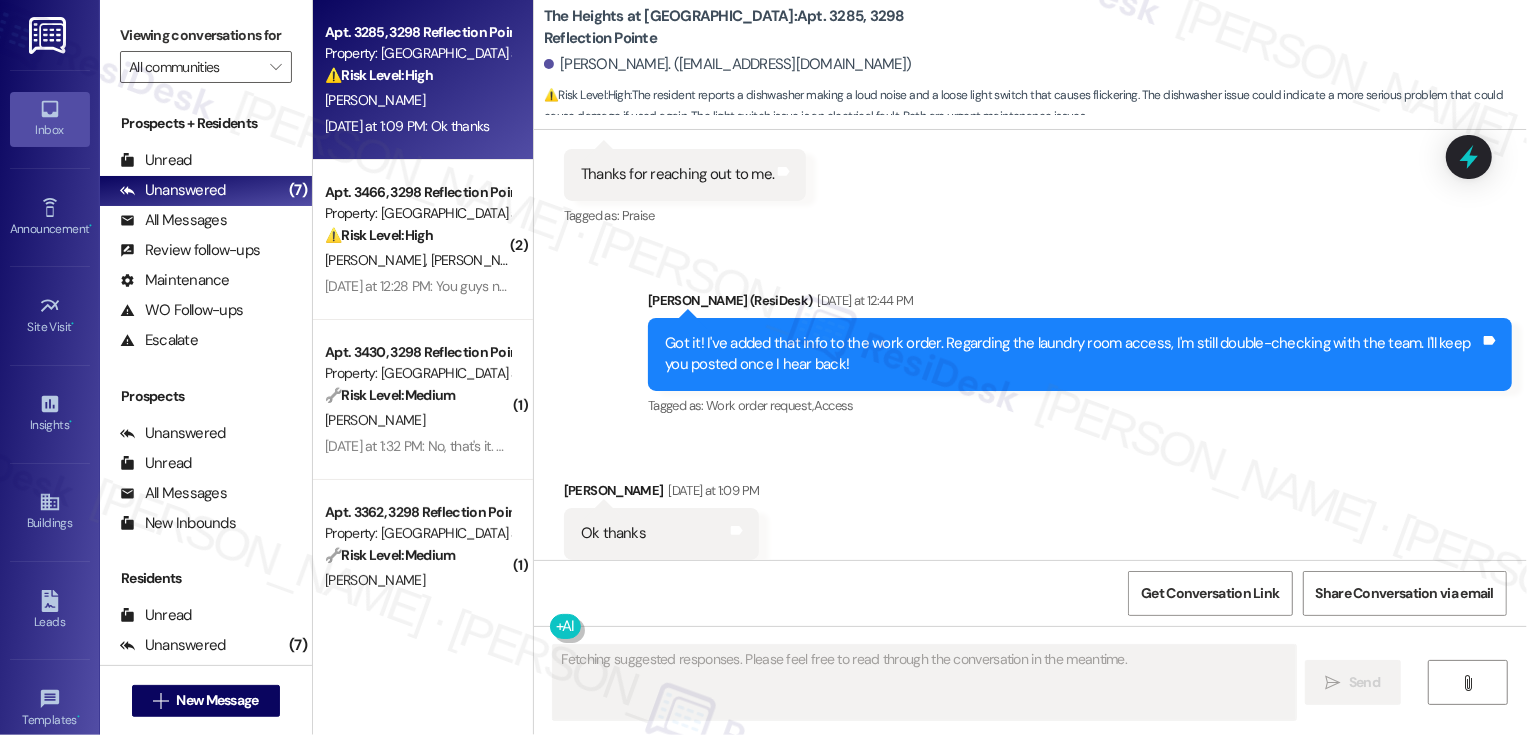 scroll, scrollTop: 6790, scrollLeft: 0, axis: vertical 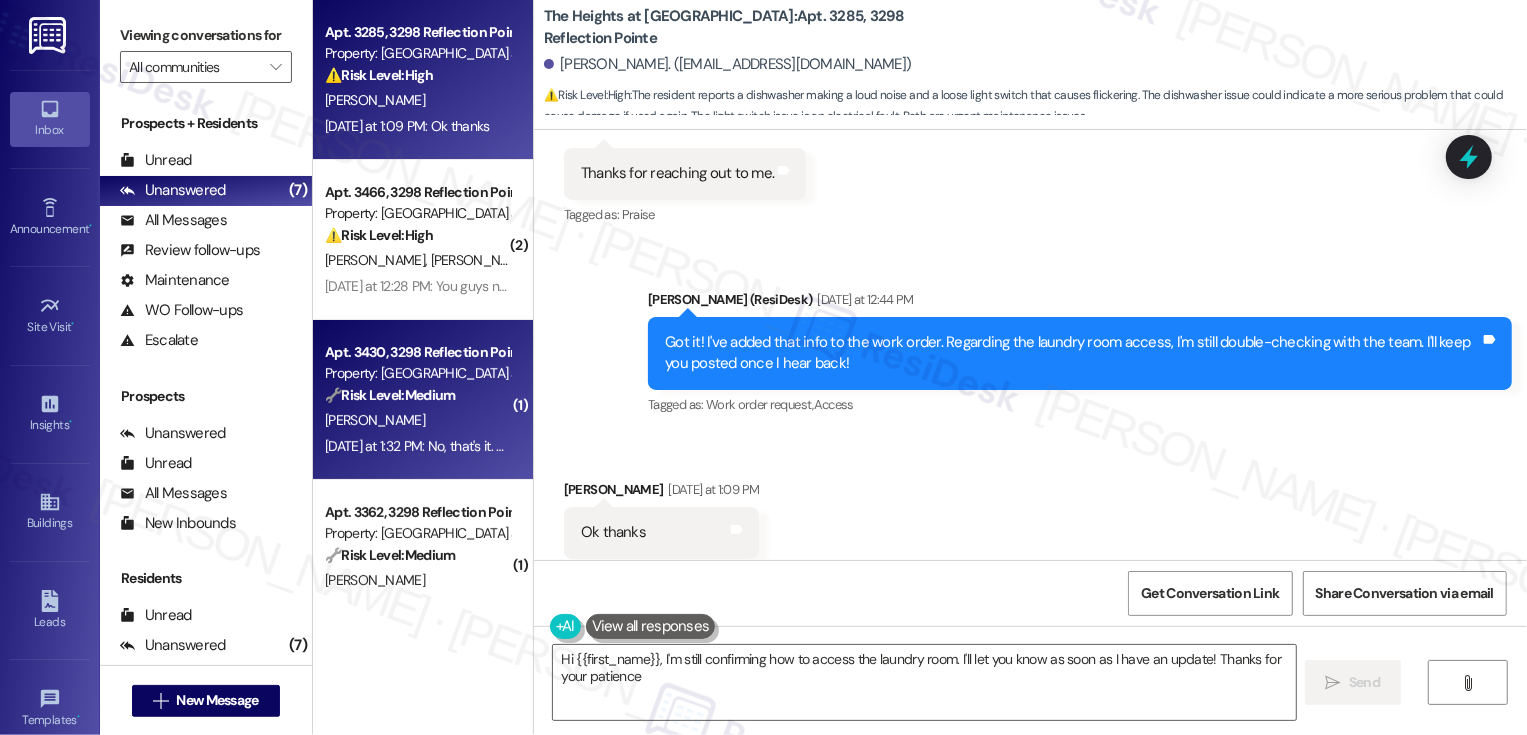 type on "Hi {{first_name}}, I'm still confirming how to access the laundry room. I'll let you know as soon as I have an update! Thanks for your patience!" 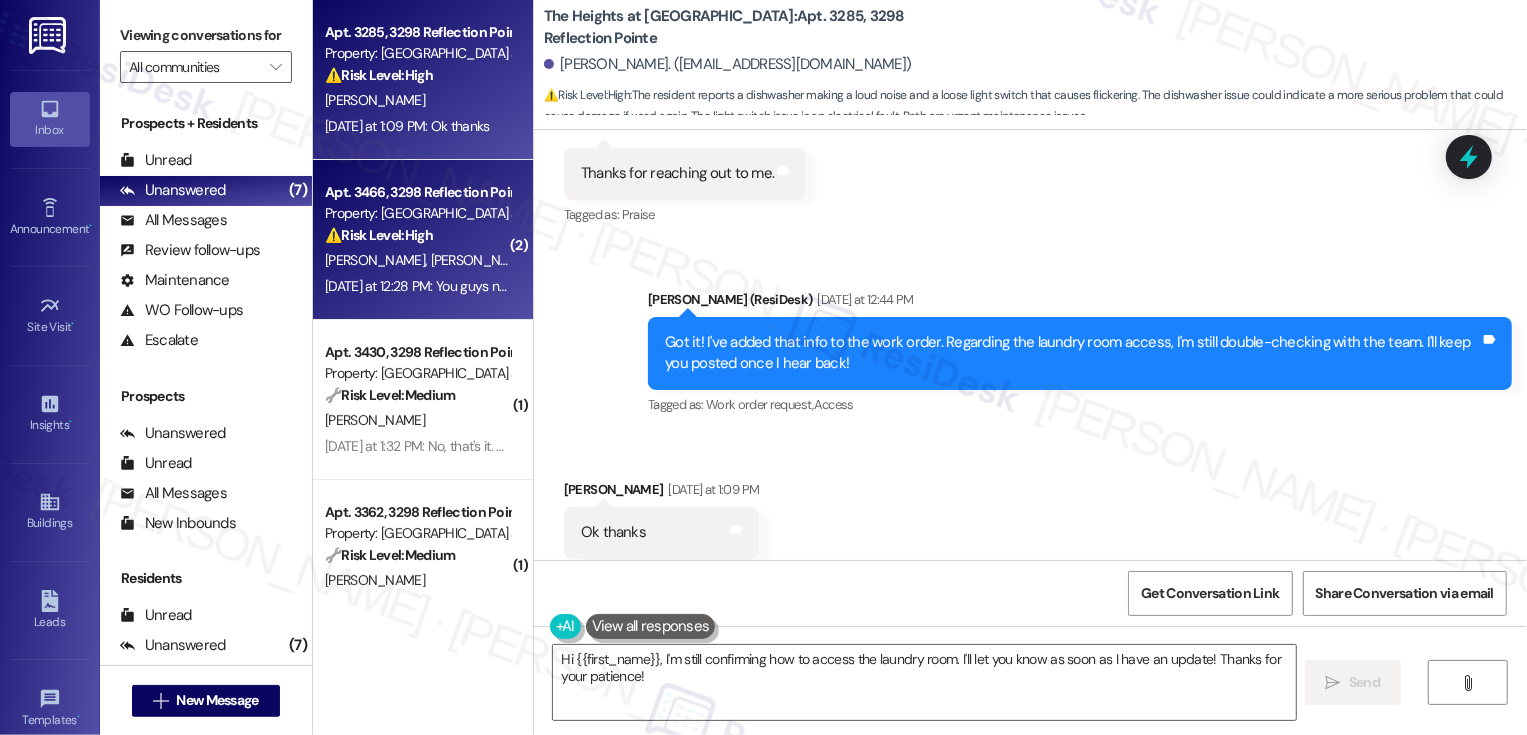 click on "Apt. 3466, 3298 Reflection Pointe Property: [GEOGRAPHIC_DATA] at [GEOGRAPHIC_DATA] ⚠️  Risk Level:  High The resident is reporting ongoing maintenance issues from when they moved in, including an unfinished front door. They state they sent a video to the manager, but nothing has been done. They also express frustration with the quality and speed of maintenance, suggesting a need for more experienced staff. This indicates a potential risk of property damage or resident dissatisfaction that requires timely attention. [PERSON_NAME] [PERSON_NAME] [DATE] at 12:28 PM: You guys need more maintenance people to do what needs to be done here and to be done right , and NOT half done! Maybe have more experience with fixing things  [DATE] at 12:28 PM: You guys need more maintenance people to do what needs to be done here and to be done right , and NOT half done! Maybe have more experience with fixing things" at bounding box center (423, 240) 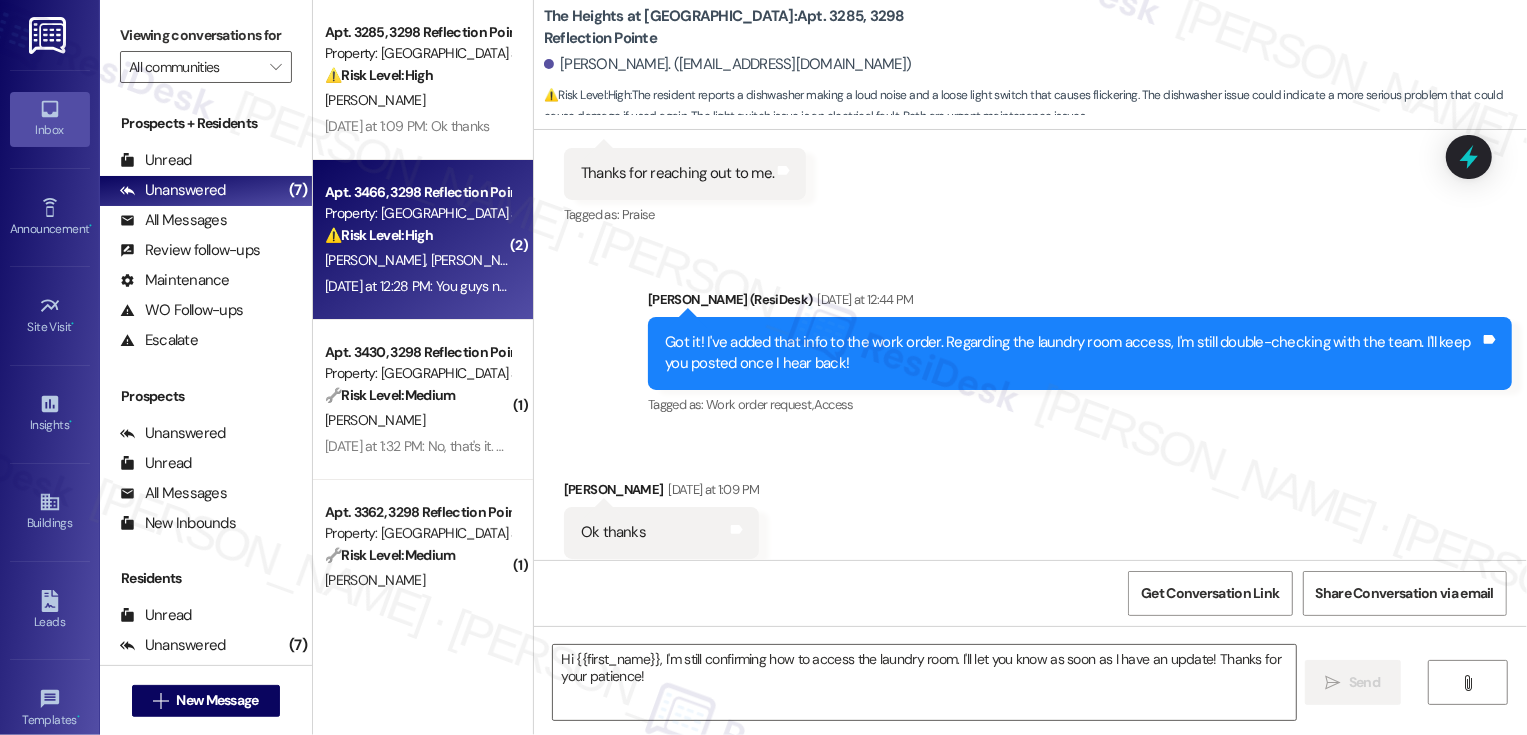 type on "Fetching suggested responses. Please feel free to read through the conversation in the meantime." 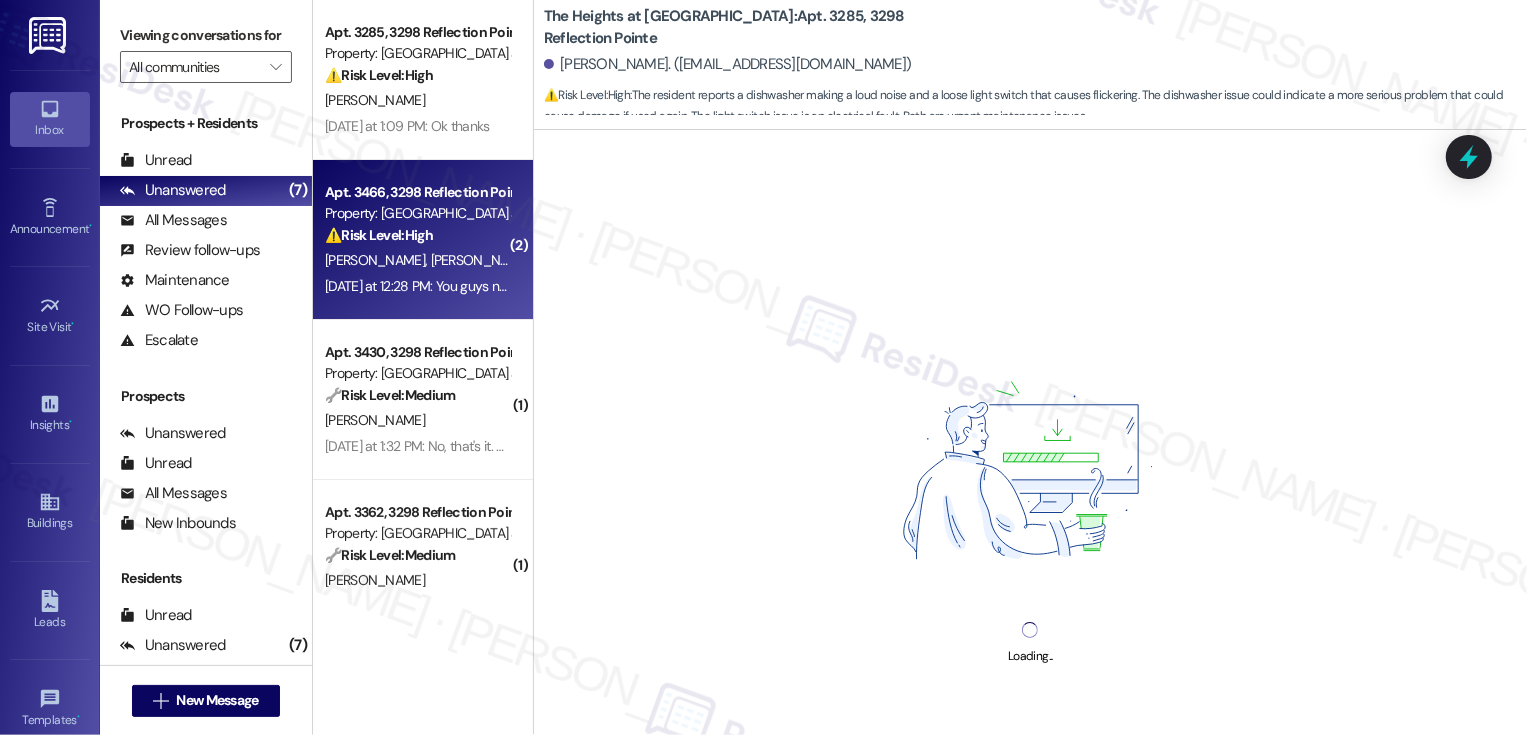 click on "Apt. 3466, 3298 Reflection Pointe Property: [GEOGRAPHIC_DATA] at [GEOGRAPHIC_DATA] ⚠️  Risk Level:  High The resident is reporting ongoing maintenance issues from when they moved in, including an unfinished front door. They state they sent a video to the manager, but nothing has been done. They also express frustration with the quality and speed of maintenance, suggesting a need for more experienced staff. This indicates a potential risk of property damage or resident dissatisfaction that requires timely attention. [PERSON_NAME] [PERSON_NAME] [DATE] at 12:28 PM: You guys need more maintenance people to do what needs to be done here and to be done right , and NOT half done! Maybe have more experience with fixing things  [DATE] at 12:28 PM: You guys need more maintenance people to do what needs to be done here and to be done right , and NOT half done! Maybe have more experience with fixing things" at bounding box center (423, 240) 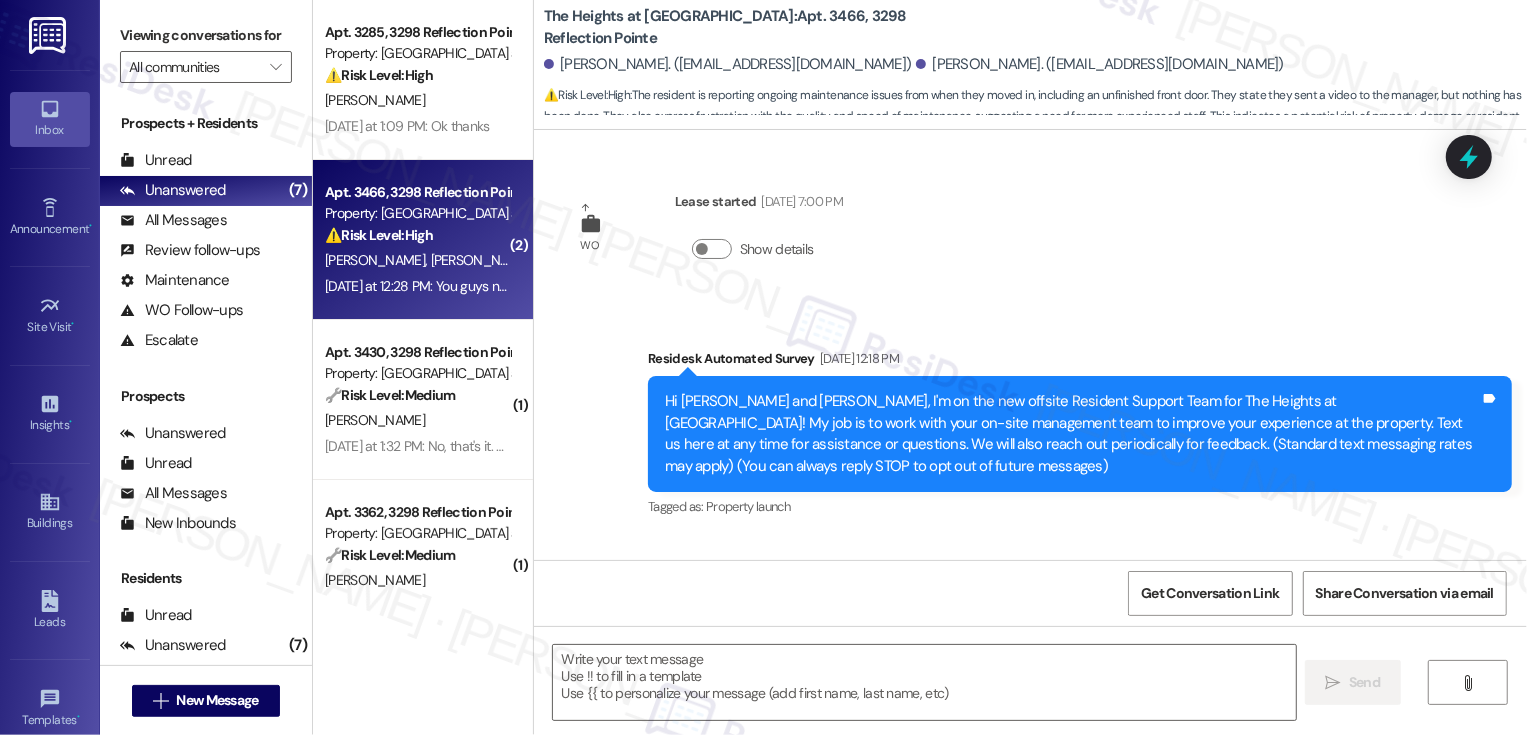 scroll, scrollTop: 6275, scrollLeft: 0, axis: vertical 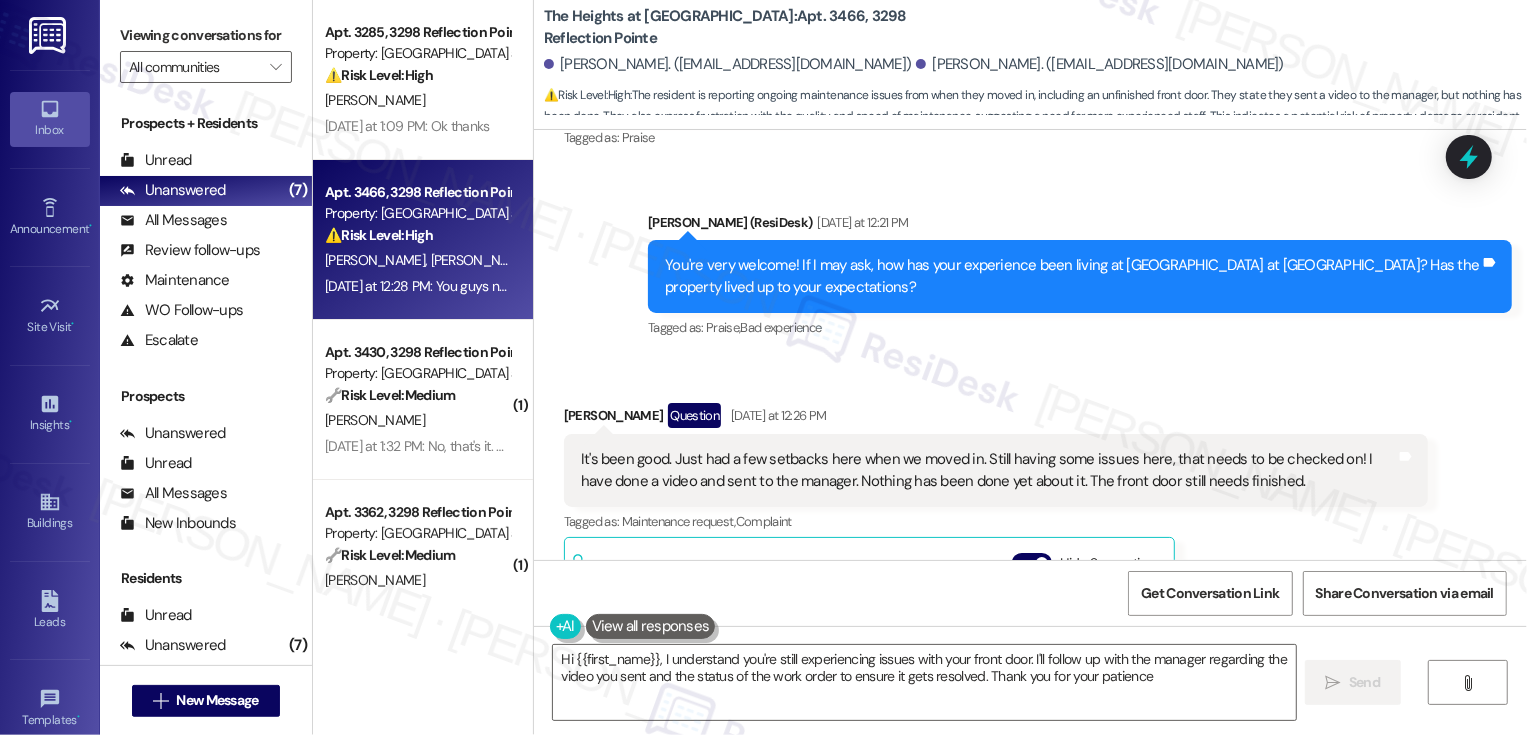 type on "Hi {{first_name}}, I understand you're still experiencing issues with your front door. I'll follow up with the manager regarding the video you sent and the status of the work order to ensure it gets resolved. Thank you for your patience!" 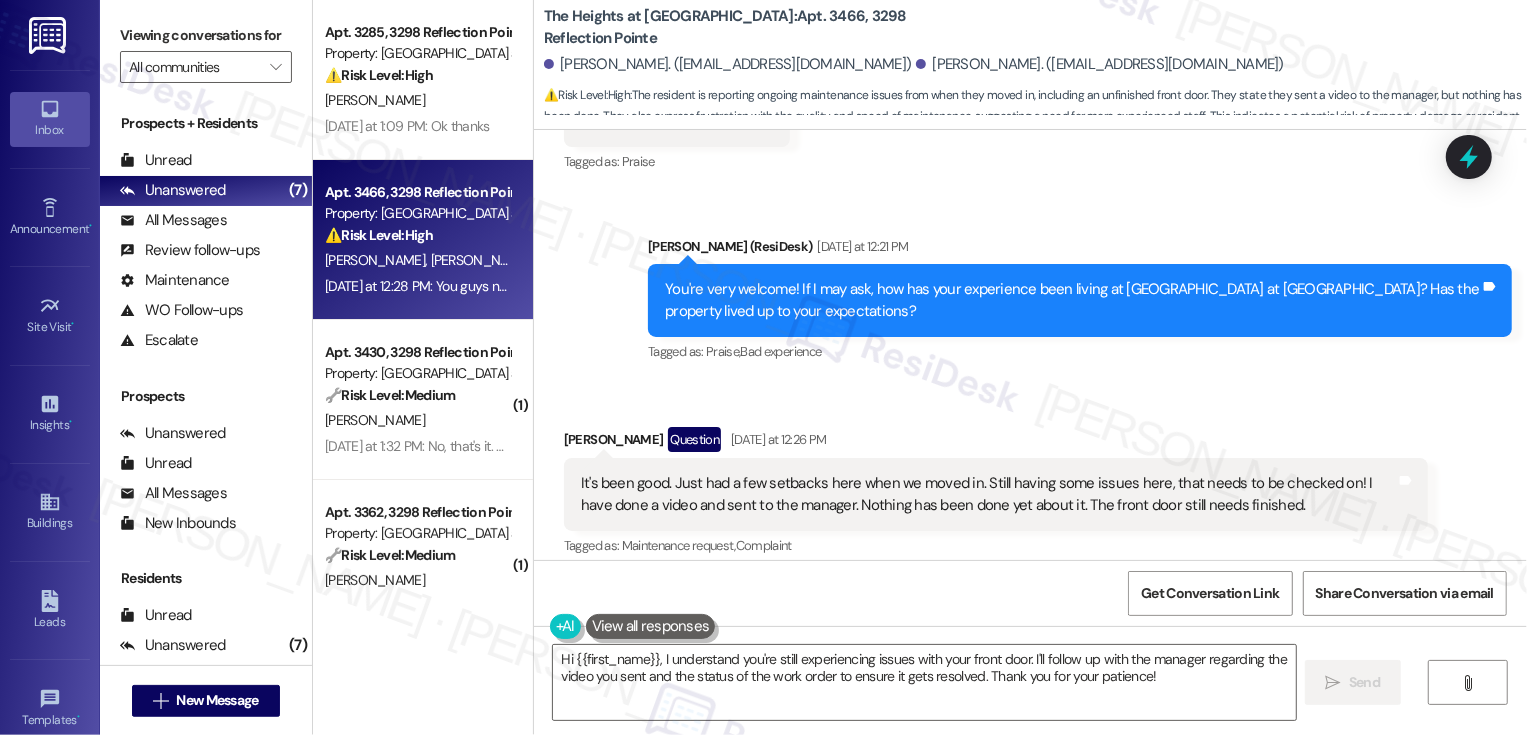 scroll, scrollTop: 5692, scrollLeft: 0, axis: vertical 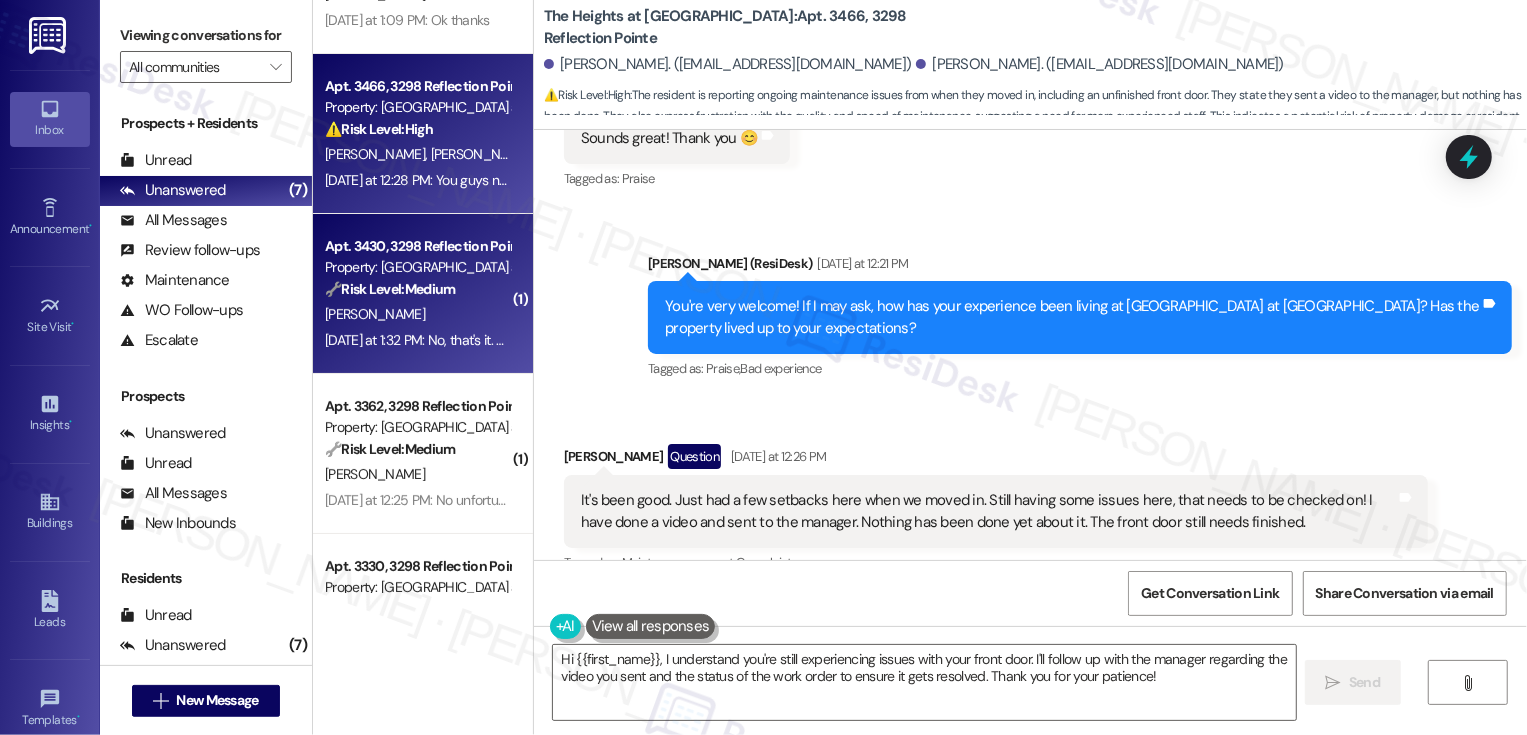 click on "Property: [GEOGRAPHIC_DATA] at [GEOGRAPHIC_DATA]" at bounding box center (417, 267) 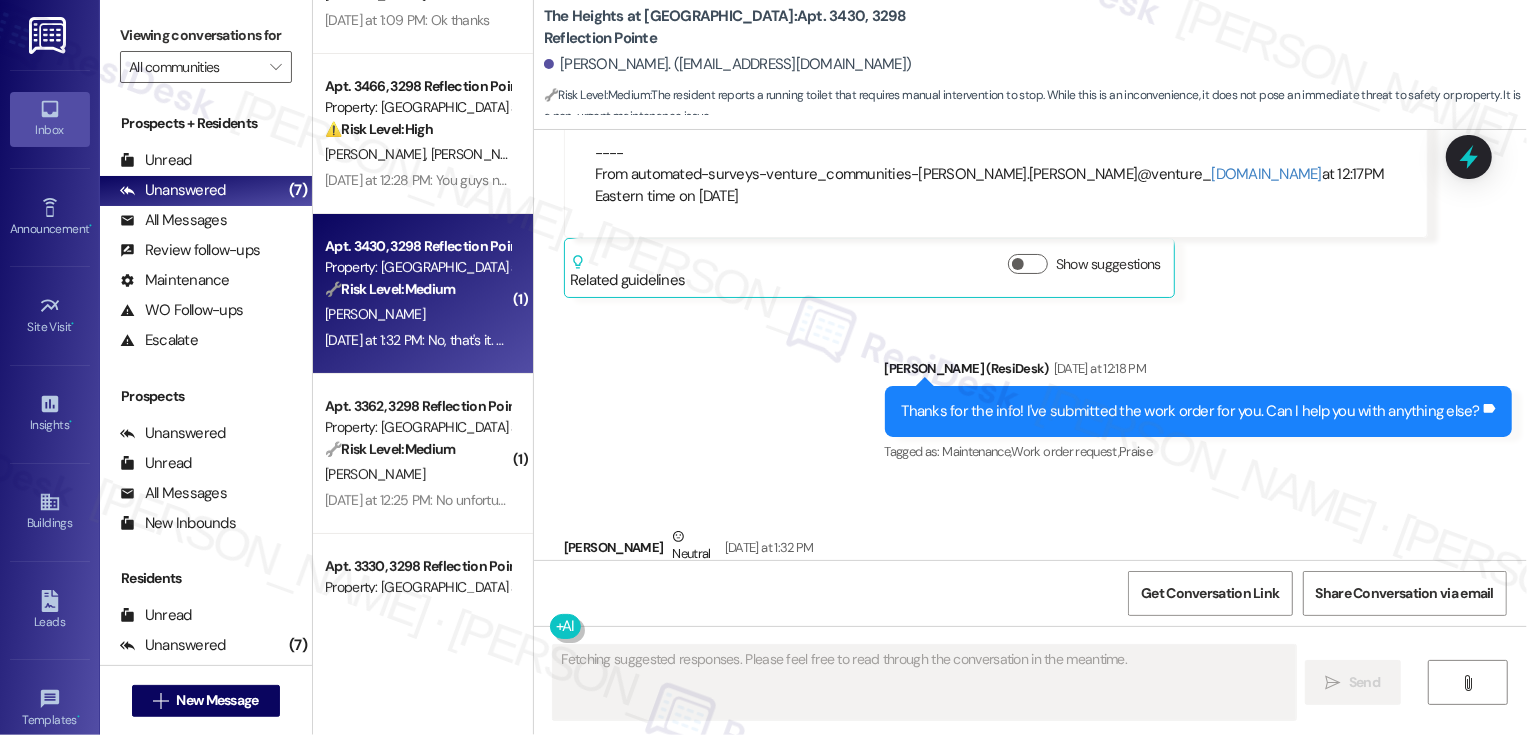 scroll, scrollTop: 1978, scrollLeft: 0, axis: vertical 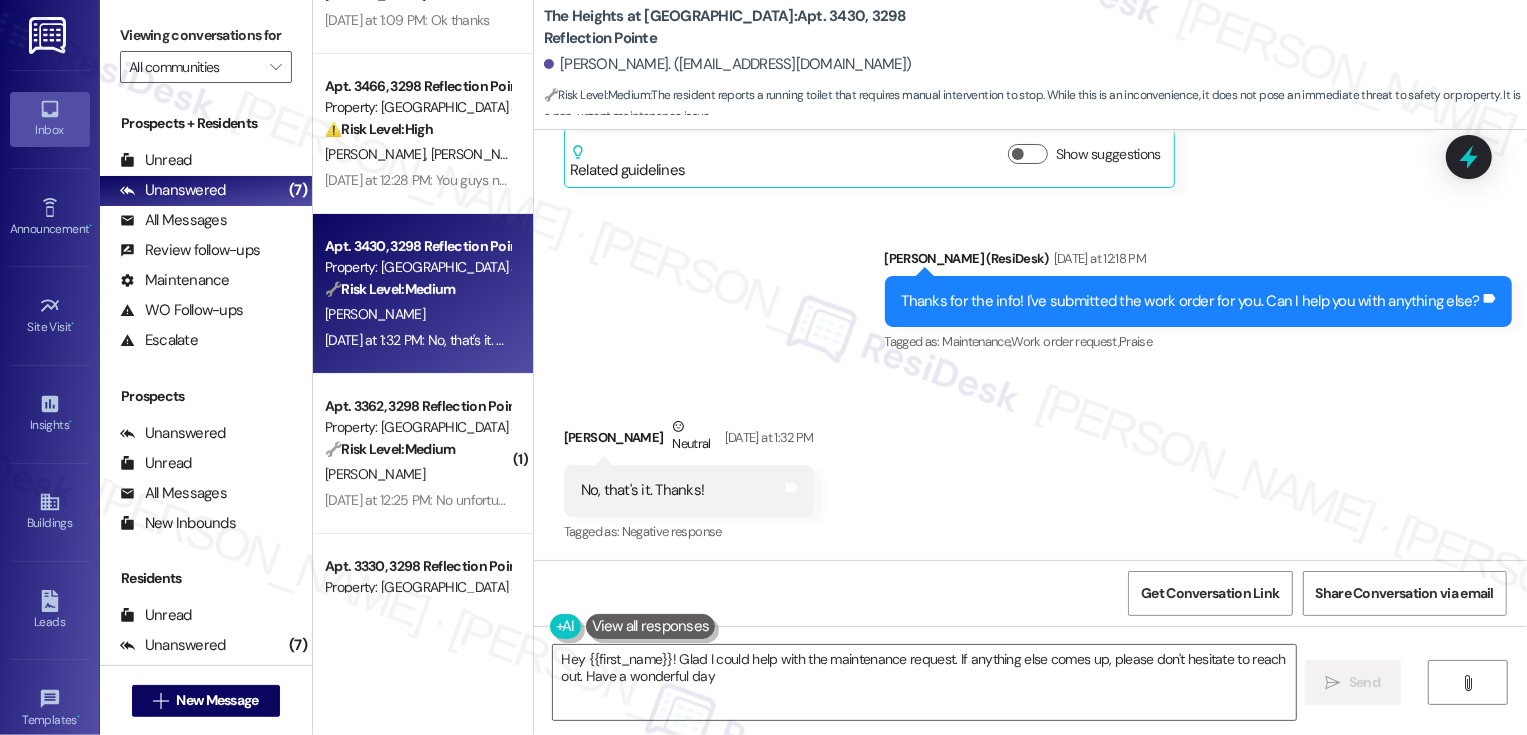 type on "Hey {{first_name}}! Glad I could help with the maintenance request. If anything else comes up, please don't hesitate to reach out. Have a wonderful day!" 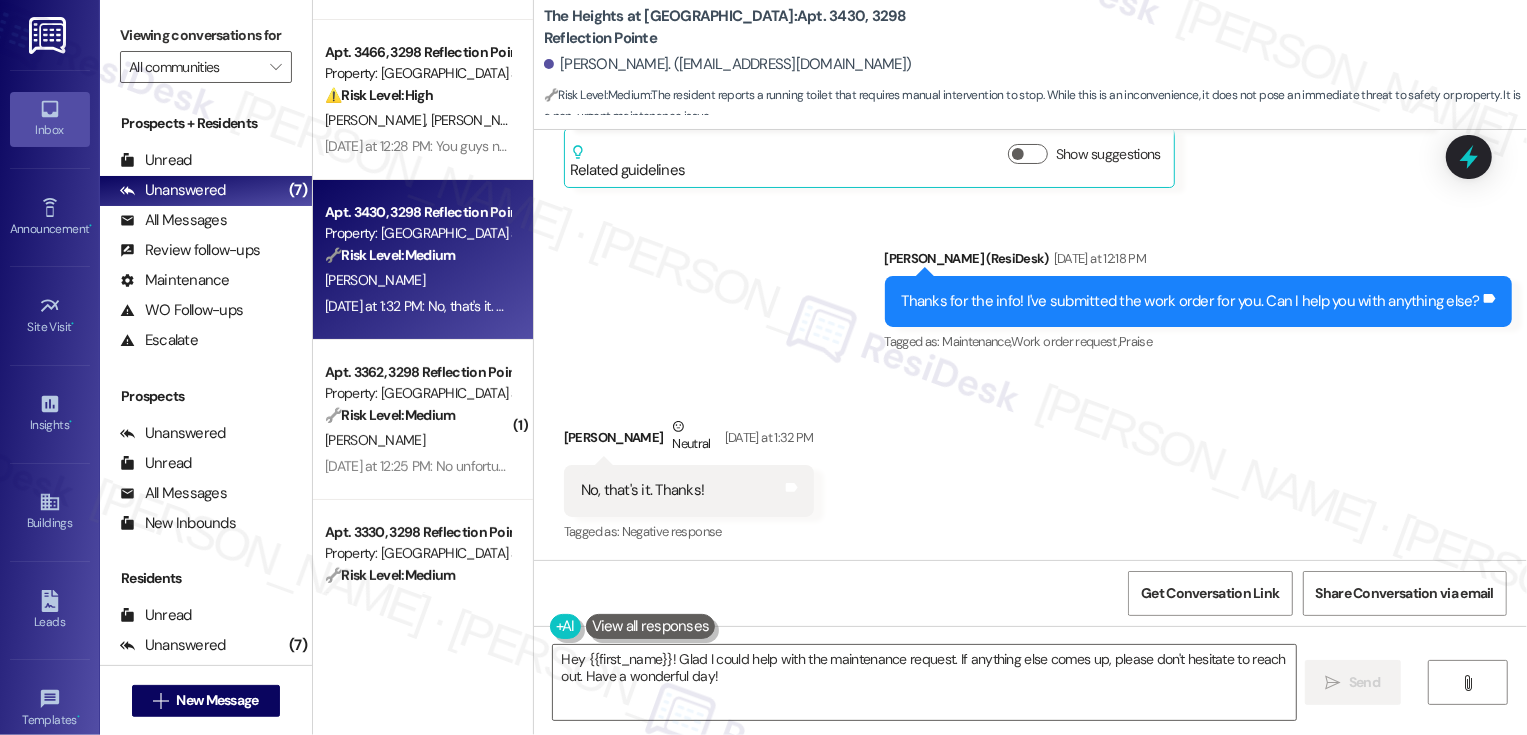 scroll, scrollTop: 163, scrollLeft: 0, axis: vertical 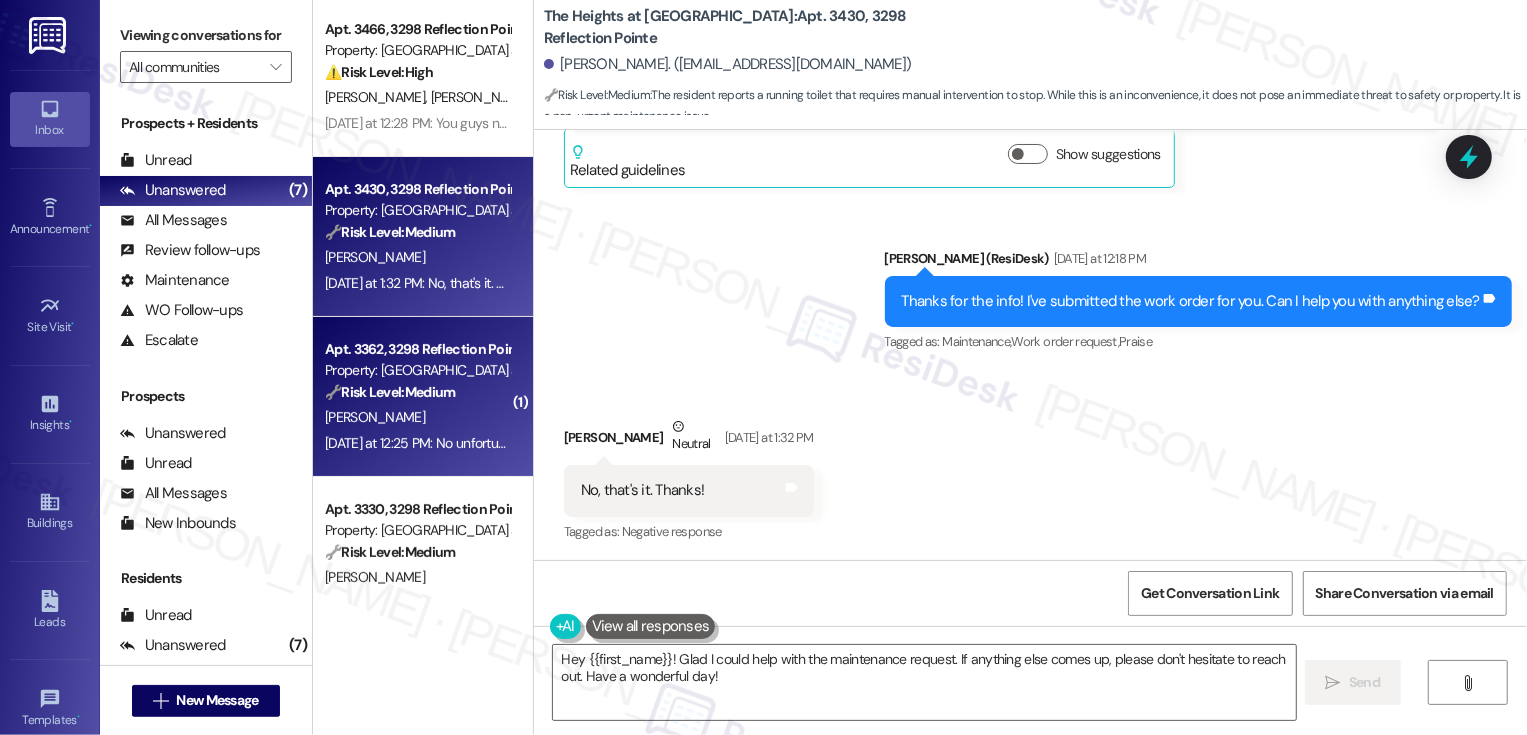 click on "[PERSON_NAME]" at bounding box center [417, 417] 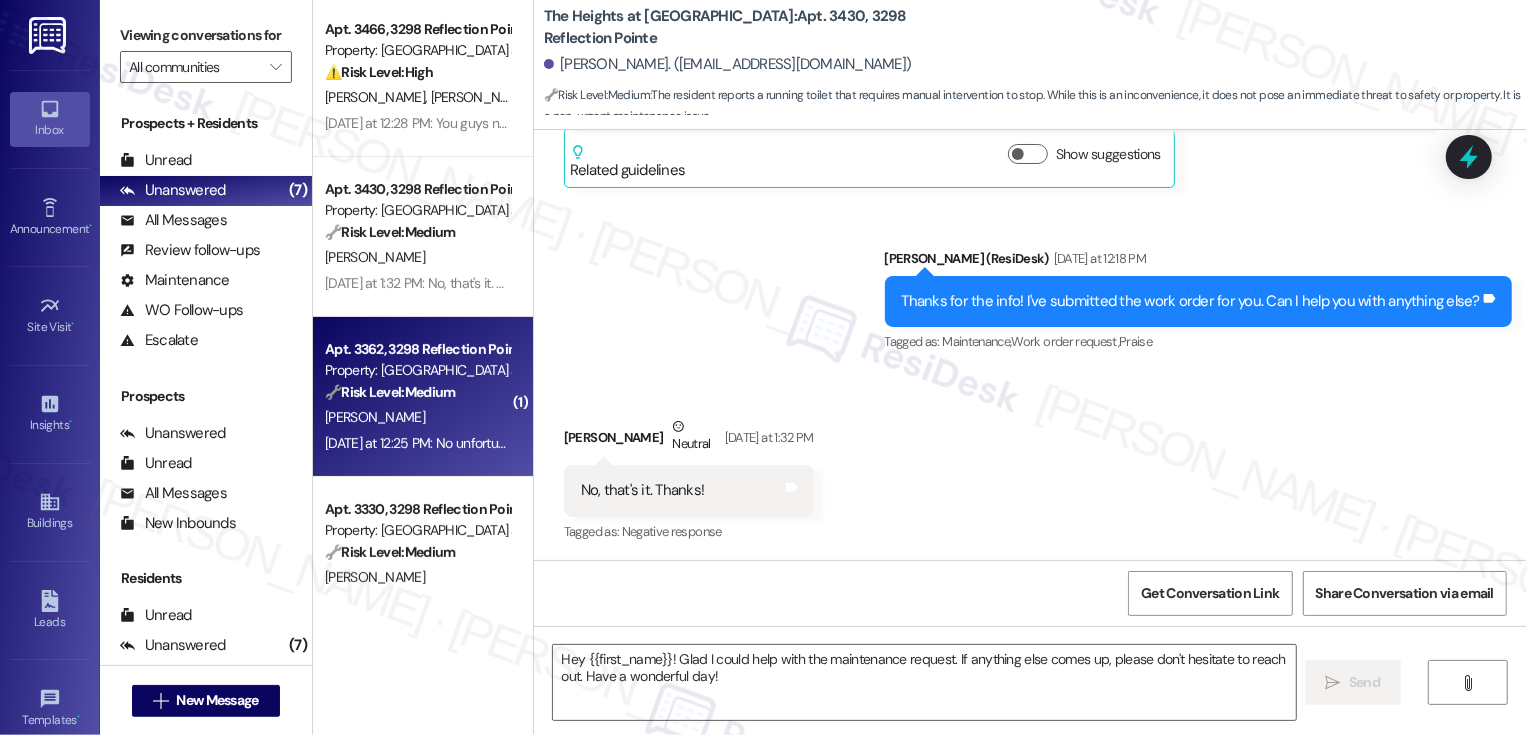 click on "[PERSON_NAME]" at bounding box center [417, 417] 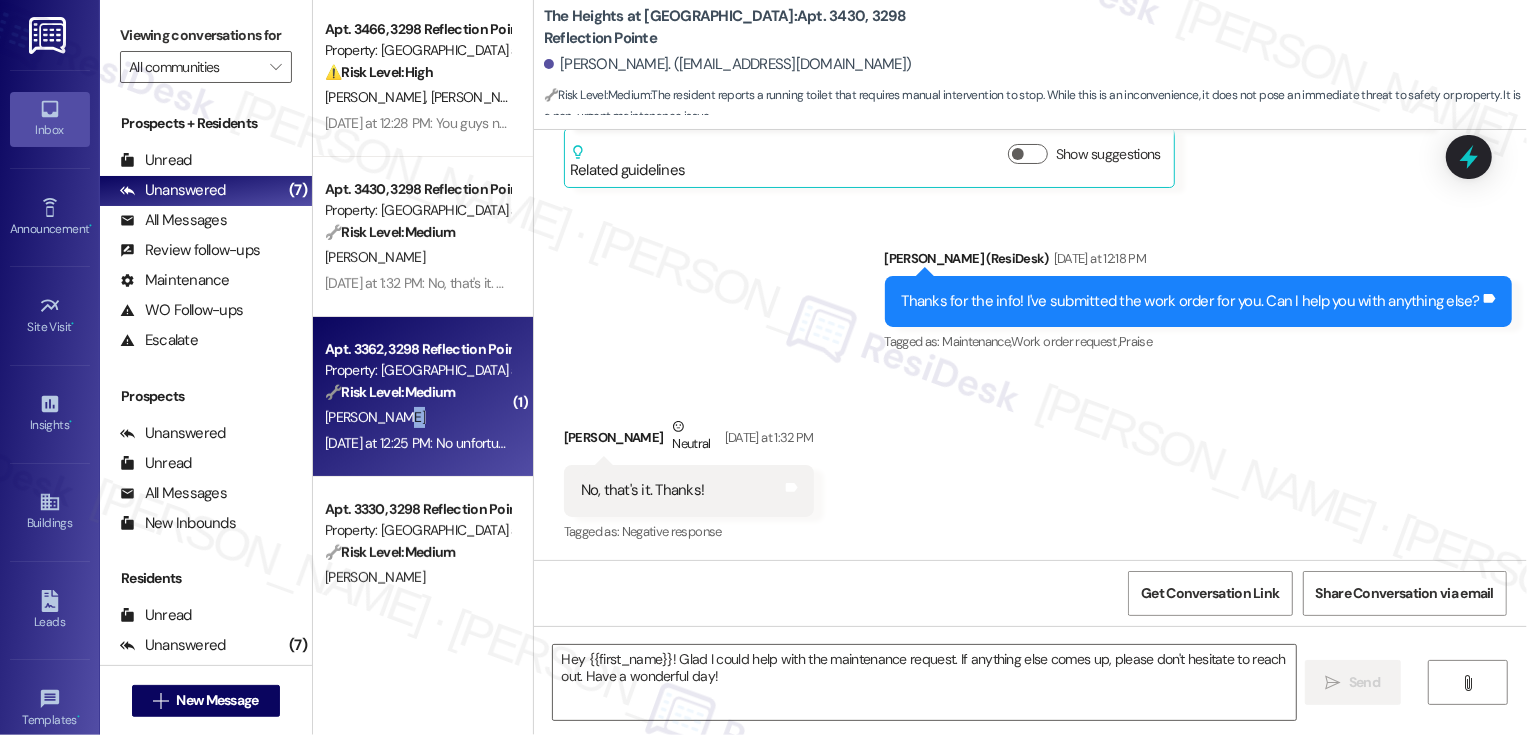 type on "Fetching suggested responses. Please feel free to read through the conversation in the meantime." 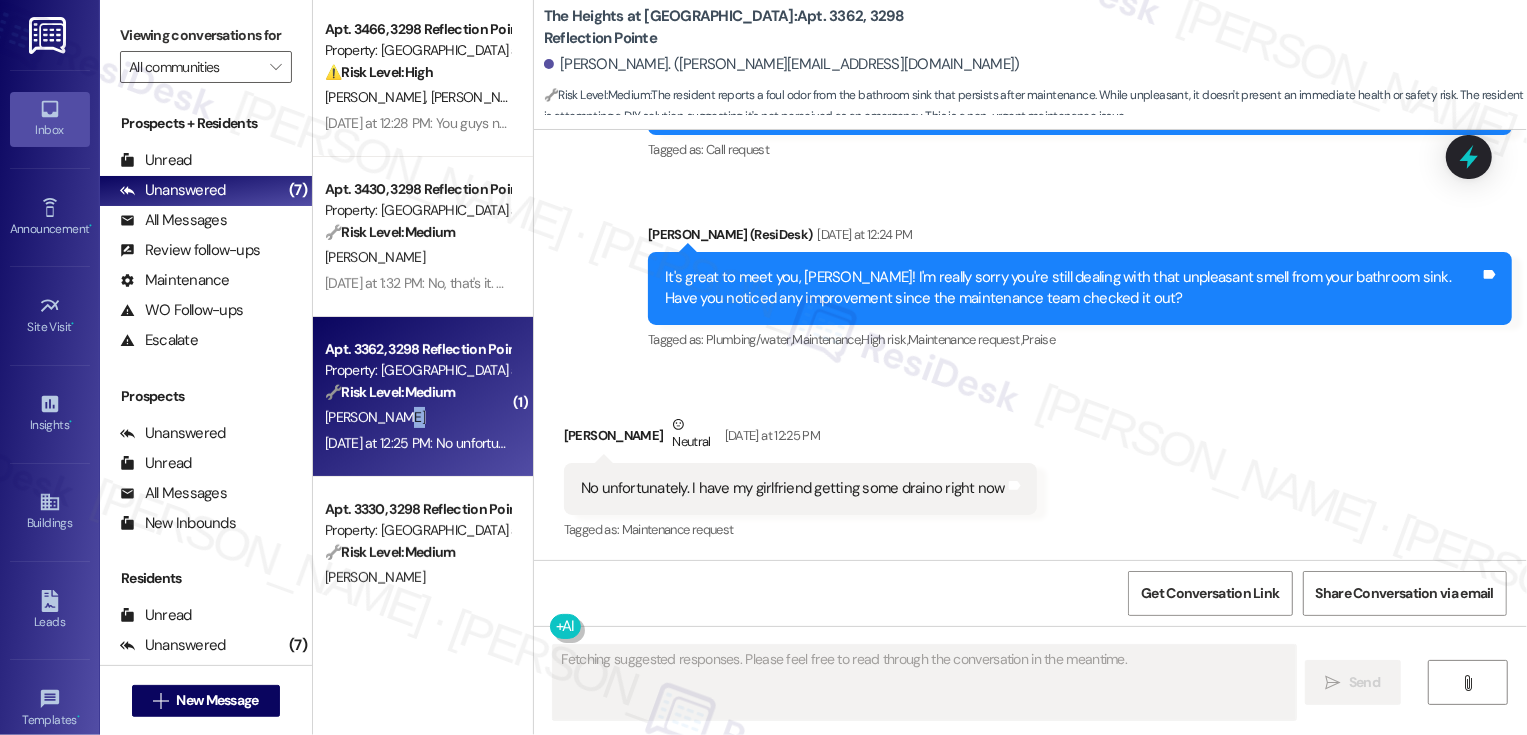 scroll, scrollTop: 1137, scrollLeft: 0, axis: vertical 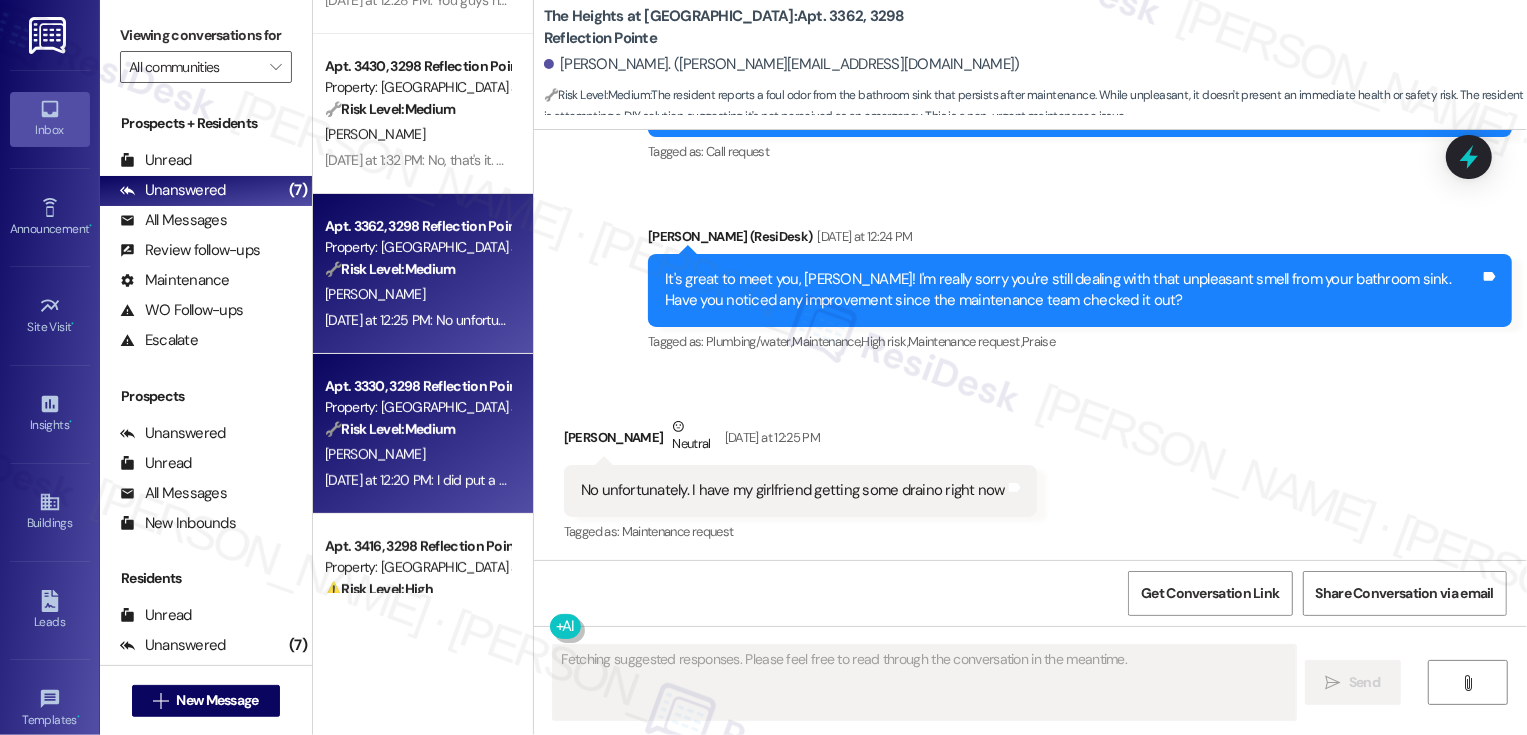 click on "[PERSON_NAME]" at bounding box center [417, 454] 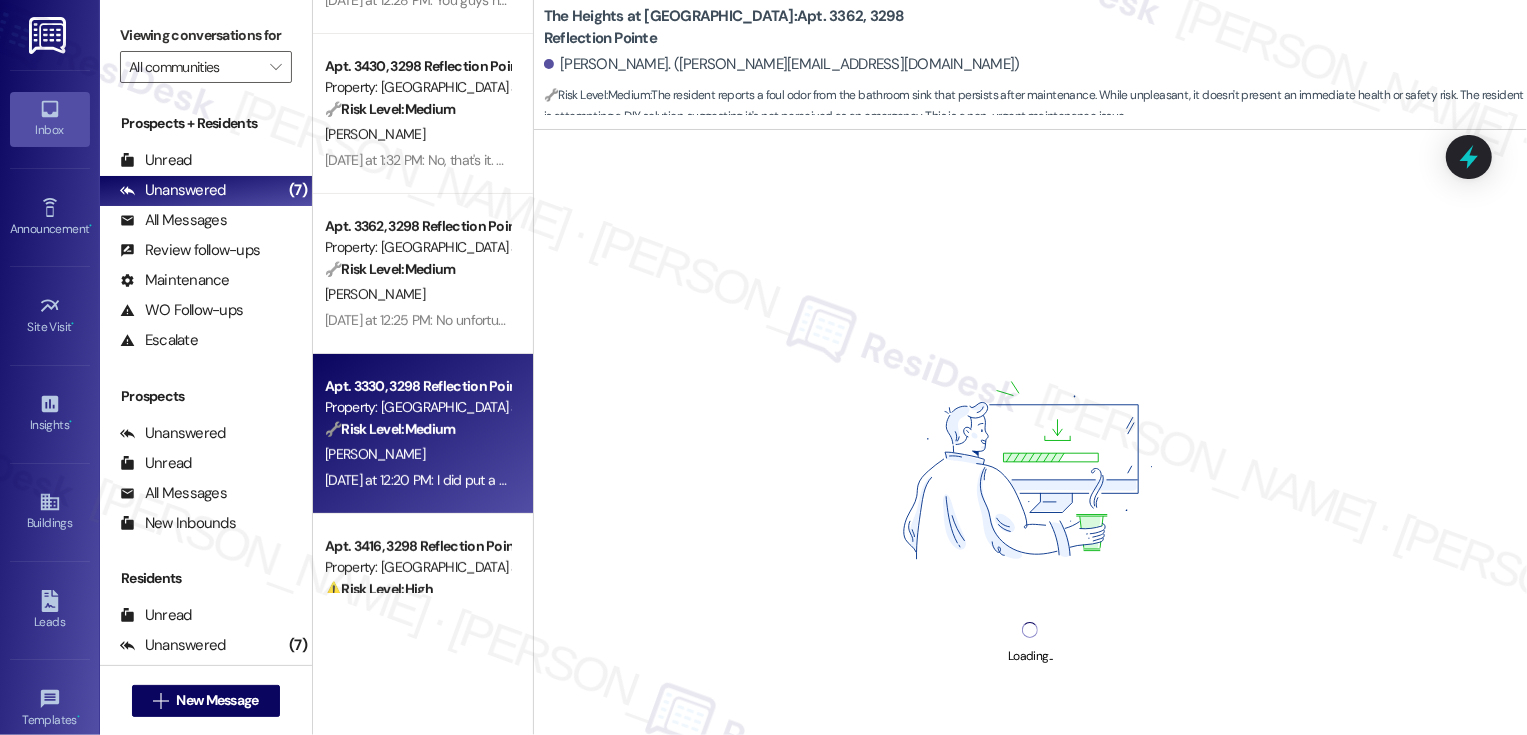 click on "[PERSON_NAME]" at bounding box center [417, 454] 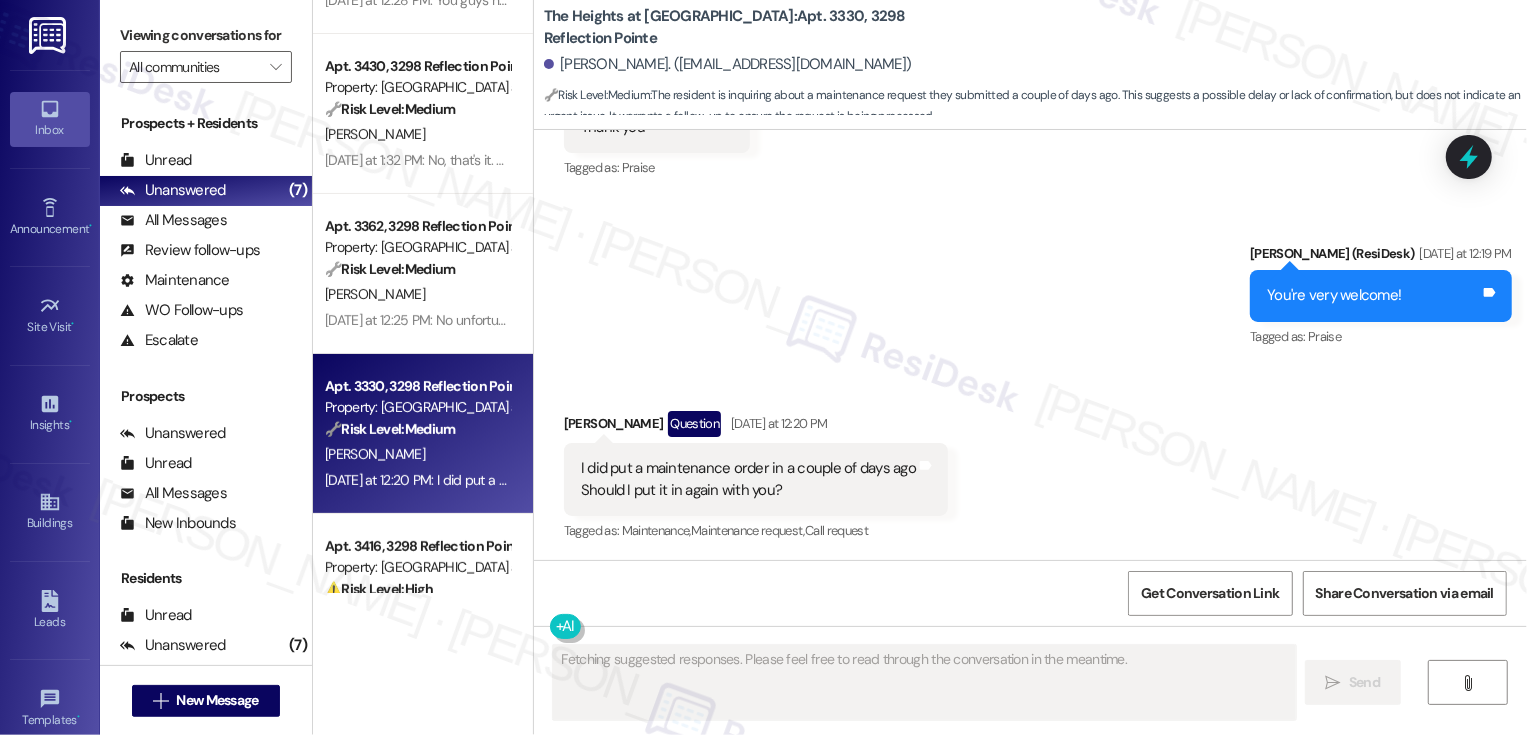 scroll, scrollTop: 4897, scrollLeft: 0, axis: vertical 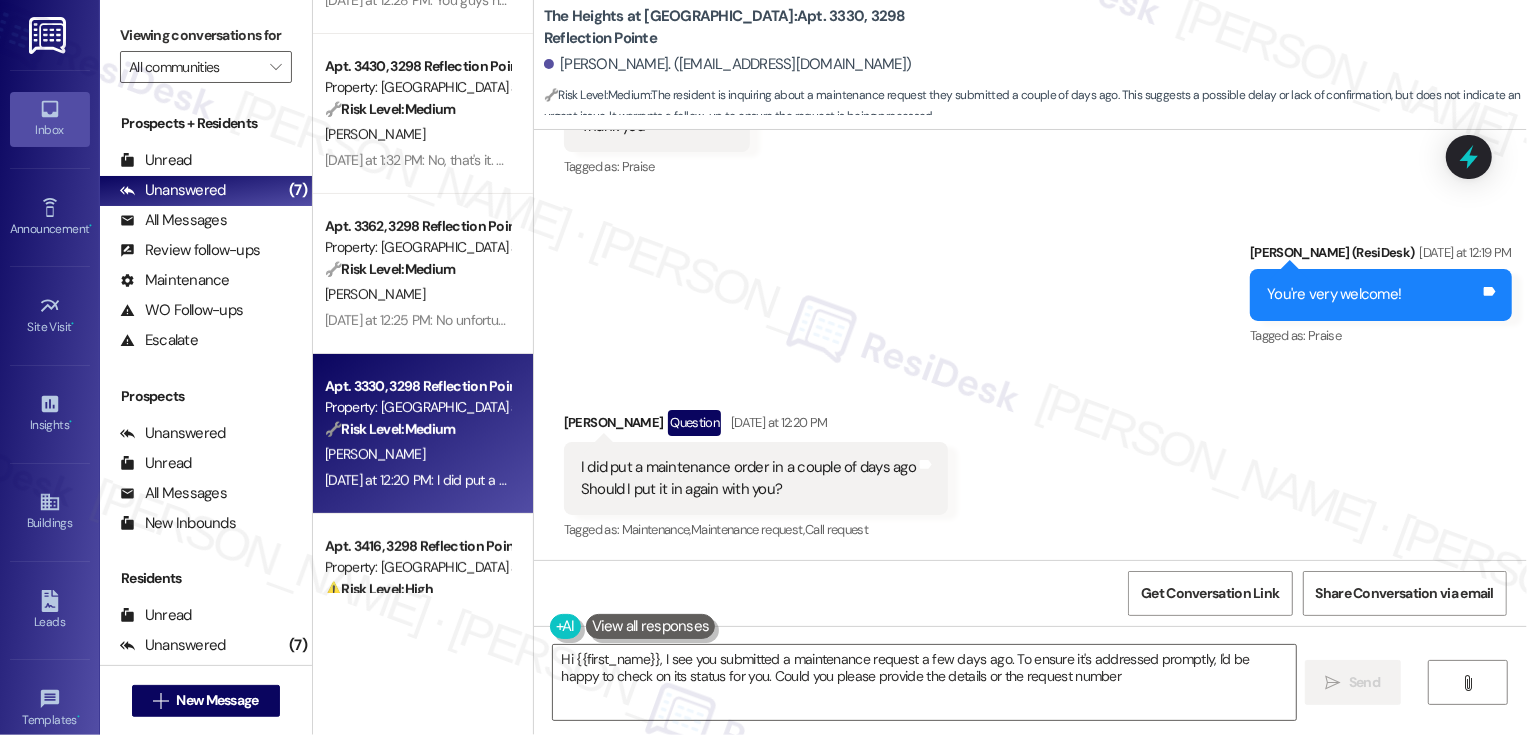 type on "Hi {{first_name}}, I see you submitted a maintenance request a few days ago. To ensure it's addressed promptly, I'd be happy to check on its status for you. Could you please provide the details or the request number?" 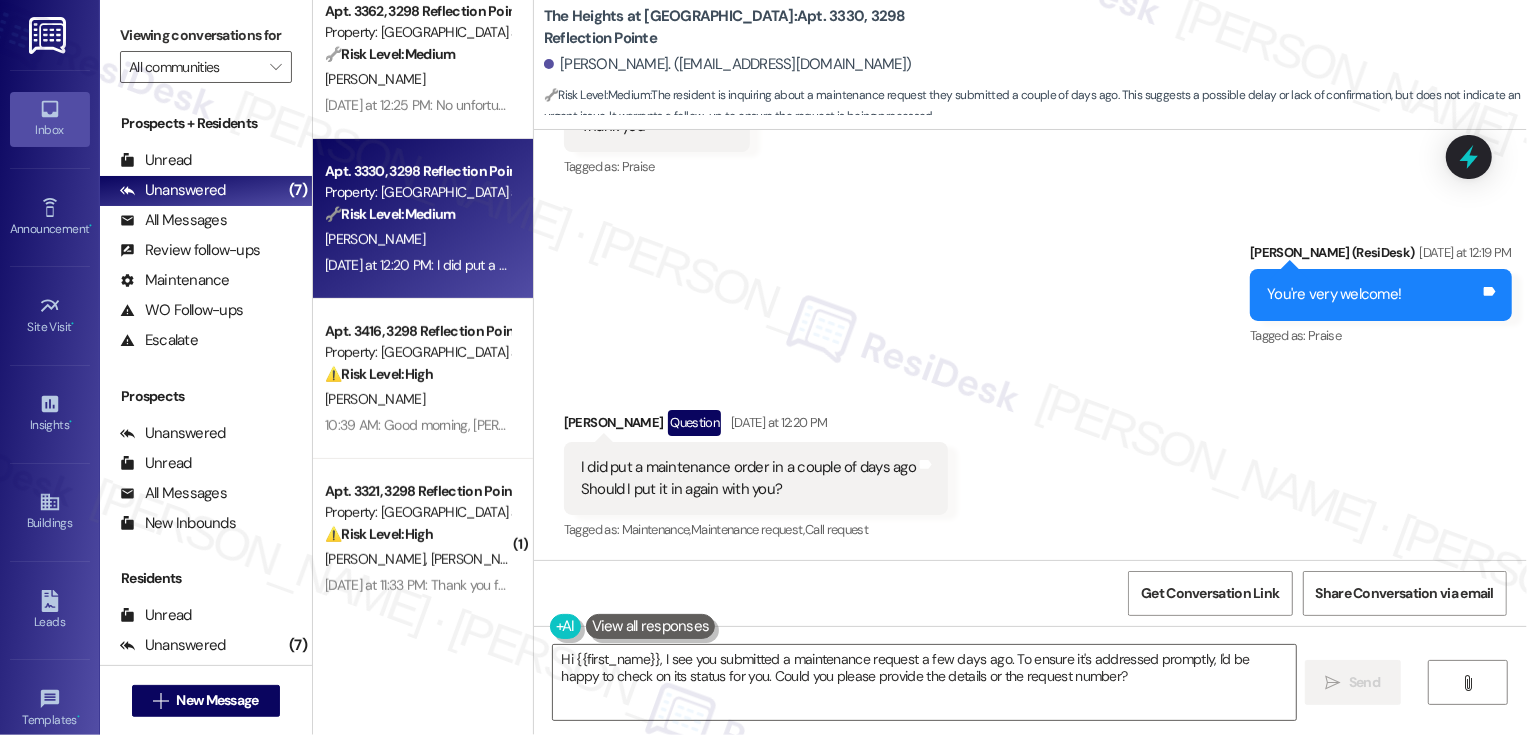 scroll, scrollTop: 526, scrollLeft: 0, axis: vertical 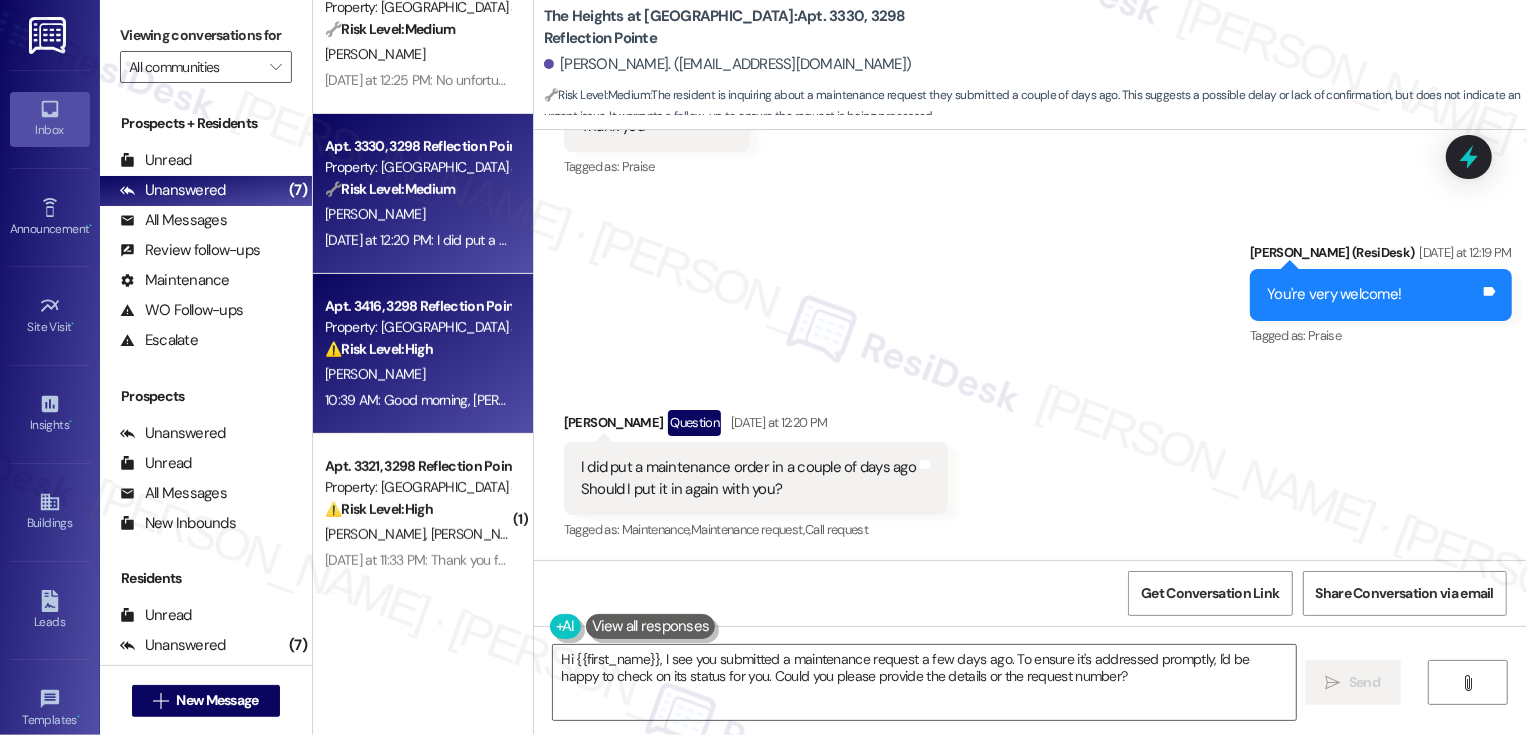 click on "Apt. 3416, 3298 Reflection Pointe Property: [GEOGRAPHIC_DATA] at [GEOGRAPHIC_DATA] ⚠️  Risk Level:  High The resident is requesting a keypad reset and needs it done by 10:00 AM the next morning. This is an urgent request that affects the resident's ability to access their unit and poses a security risk if not addressed promptly. [PERSON_NAME] 10:39 AM: Good morning, [PERSON_NAME]! I understand you need your keypad reset. I'm unsure if the team can assist this morning, but is there another time you're available? 10:39 AM: Good morning, [PERSON_NAME]! I understand you need your keypad reset. I'm unsure if the team can assist this morning, but is there another time you're available?" at bounding box center [423, 354] 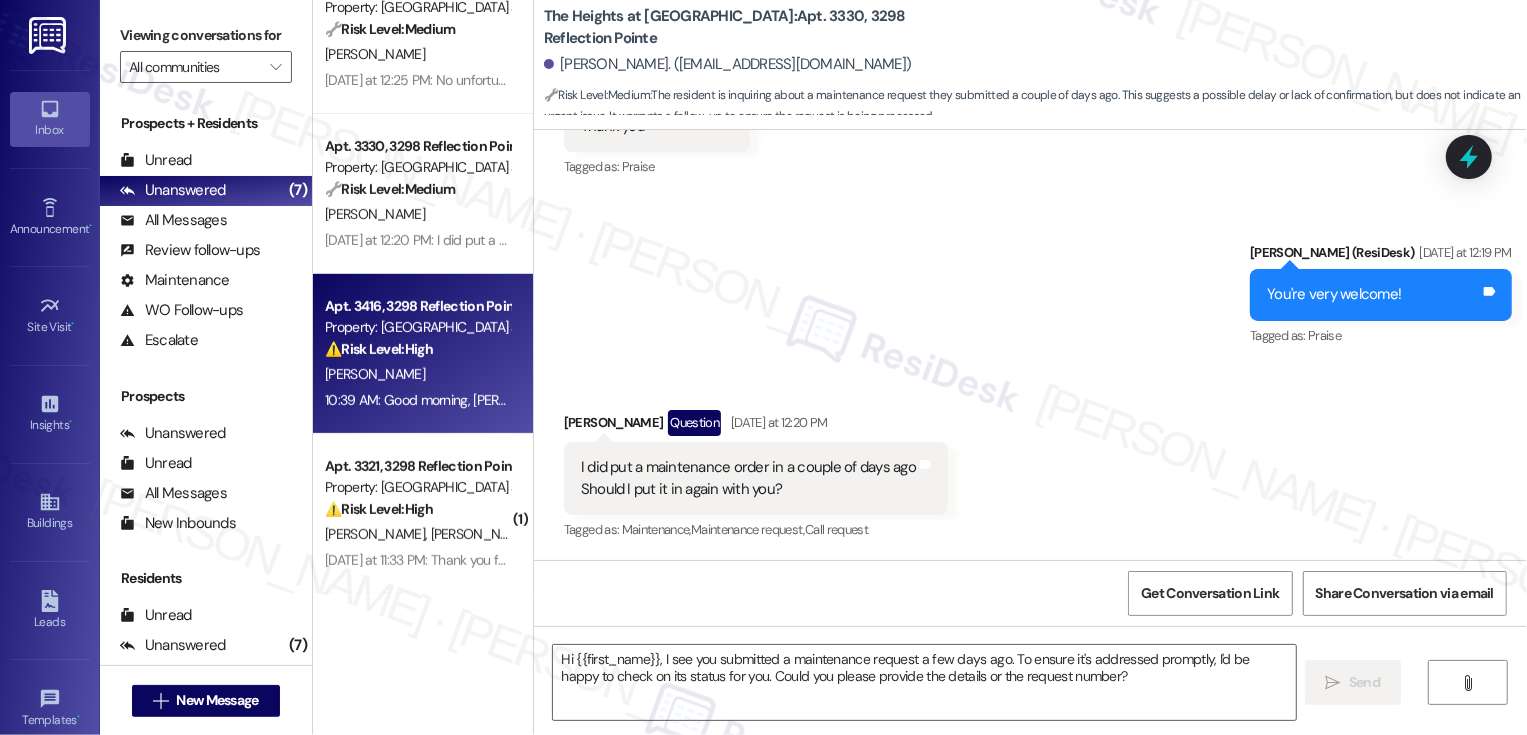 type on "Fetching suggested responses. Please feel free to read through the conversation in the meantime." 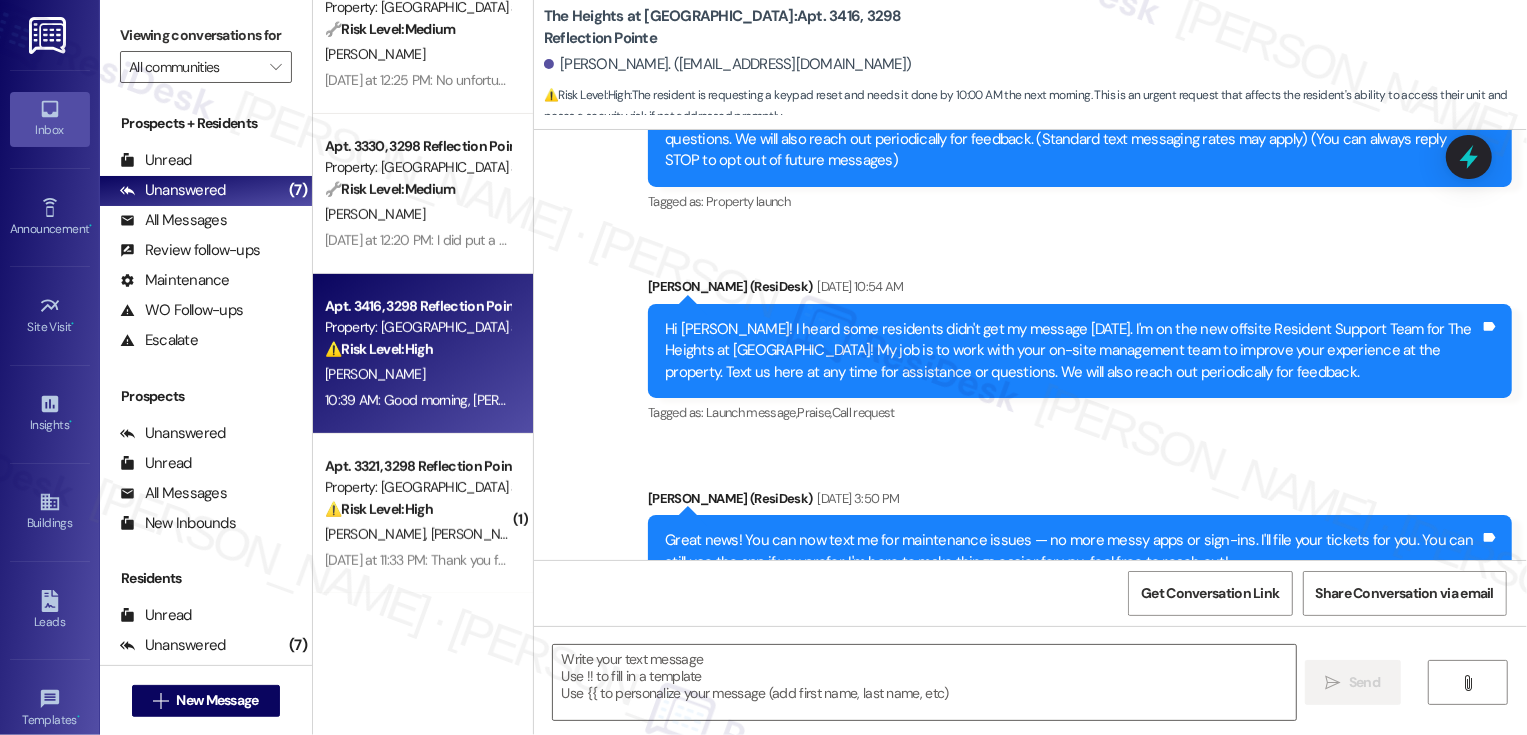type on "Fetching suggested responses. Please feel free to read through the conversation in the meantime." 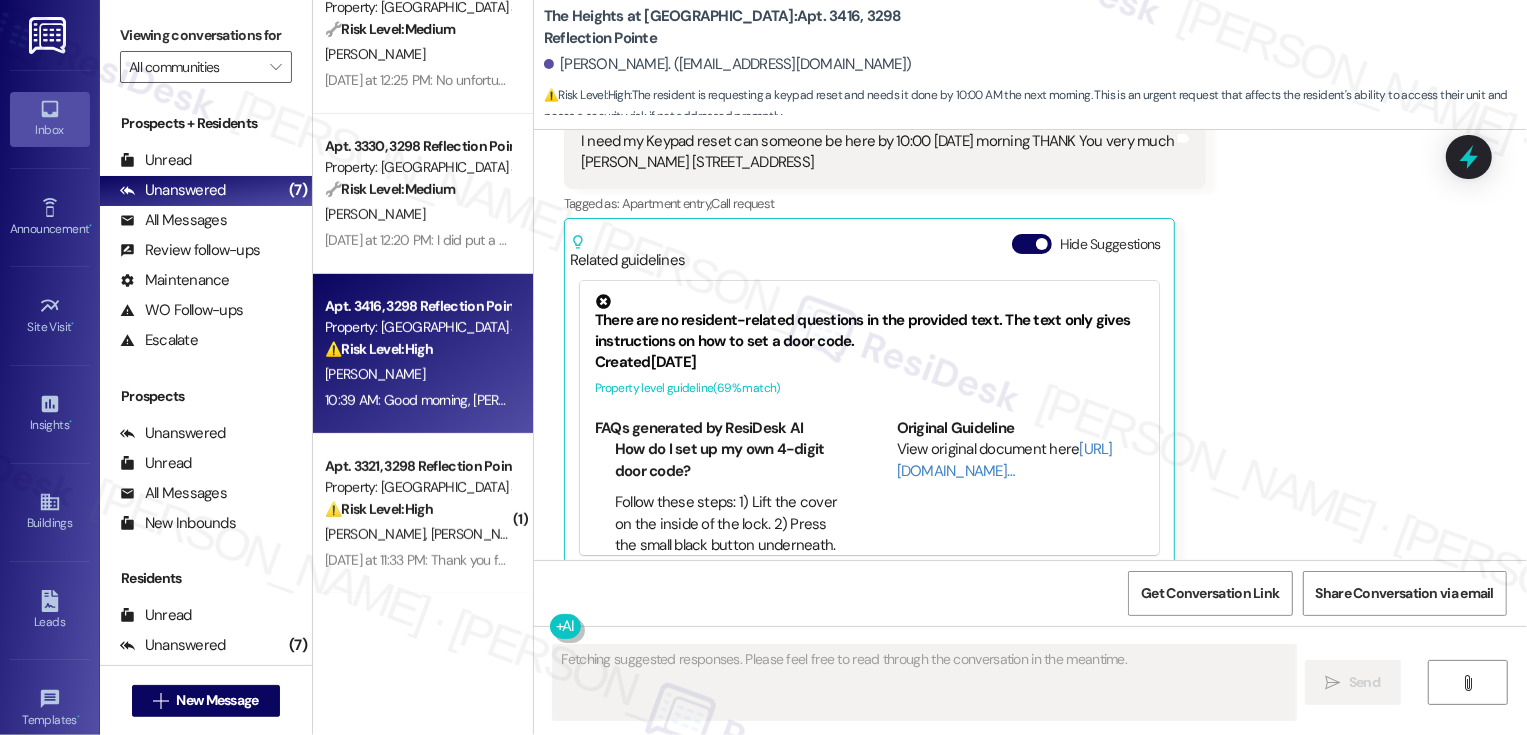 scroll, scrollTop: 881, scrollLeft: 0, axis: vertical 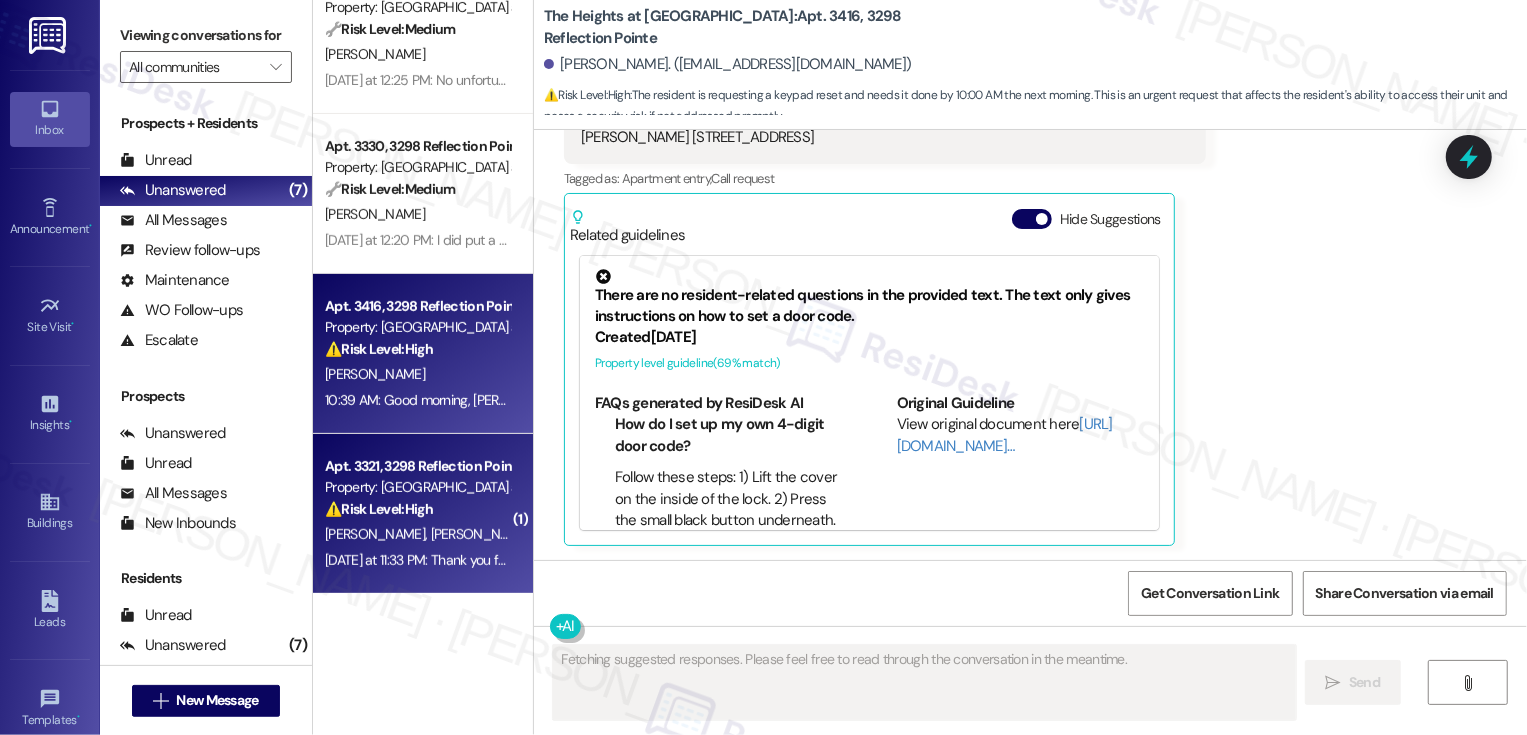 click on "Property: [GEOGRAPHIC_DATA] at [GEOGRAPHIC_DATA]" at bounding box center [417, 487] 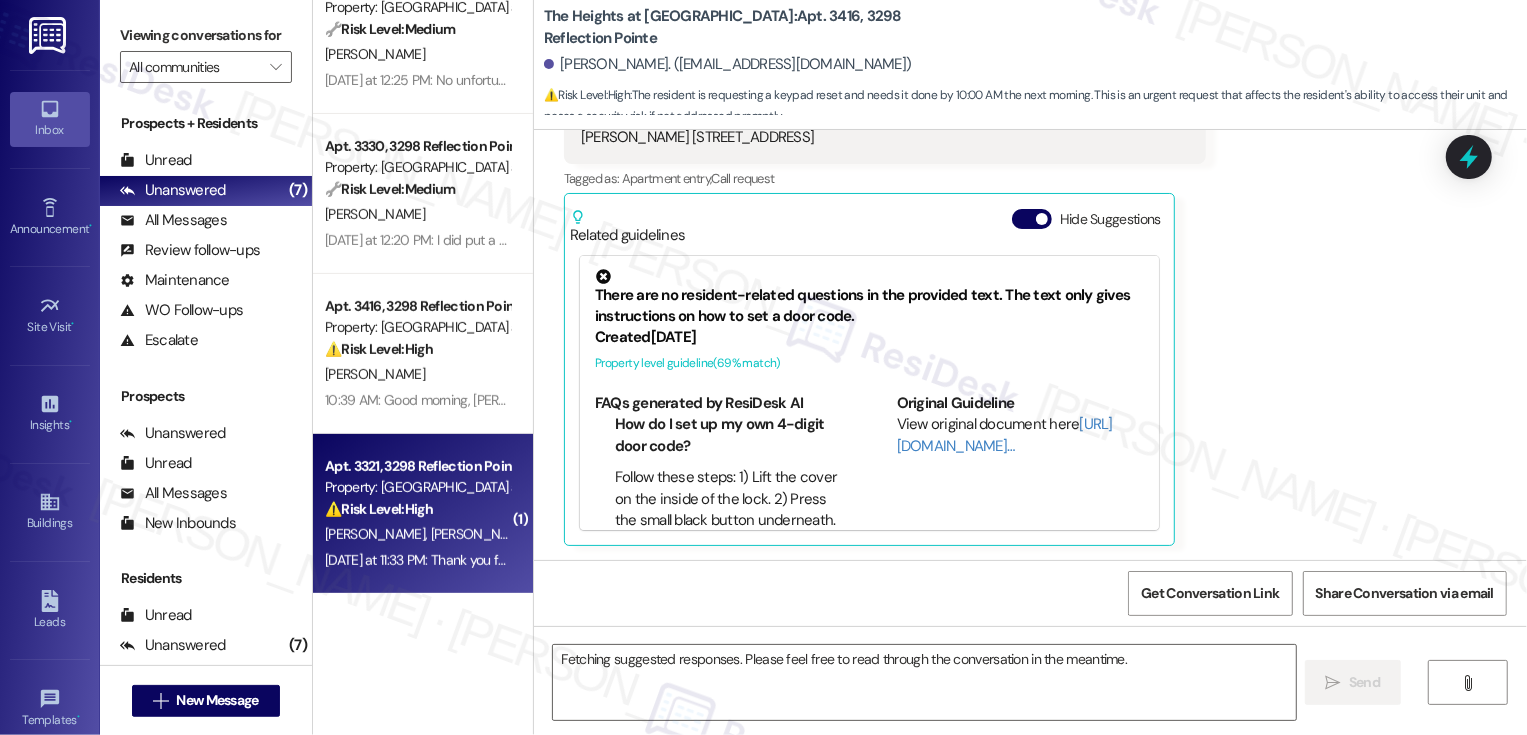 click on "Property: [GEOGRAPHIC_DATA] at [GEOGRAPHIC_DATA]" at bounding box center [417, 487] 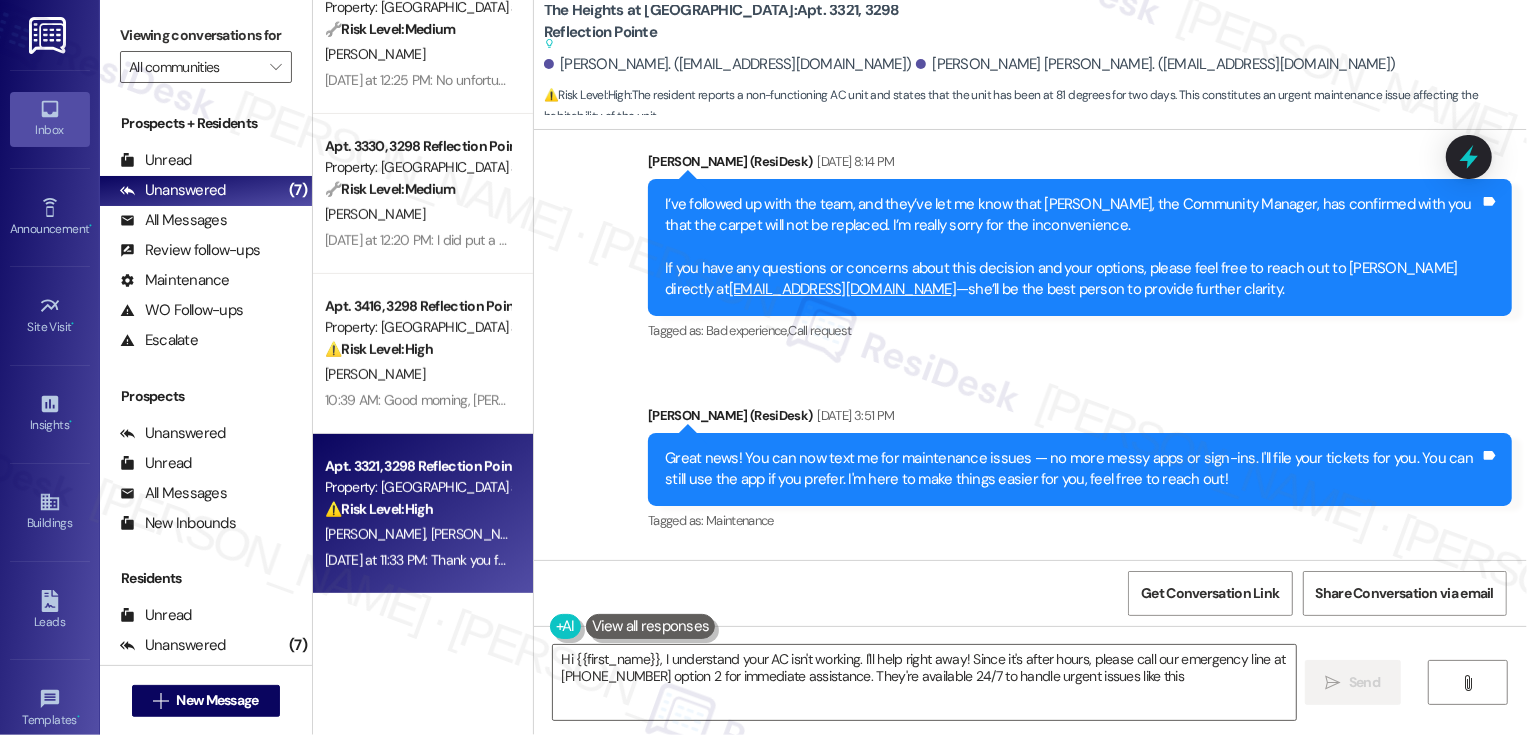 type on "Hi {{first_name}}, I understand your AC isn't working. I'll help right away! Since it's after hours, please call our emergency line at [PHONE_NUMBER] option 2 for immediate assistance. They're available 24/7 to handle urgent issues like this." 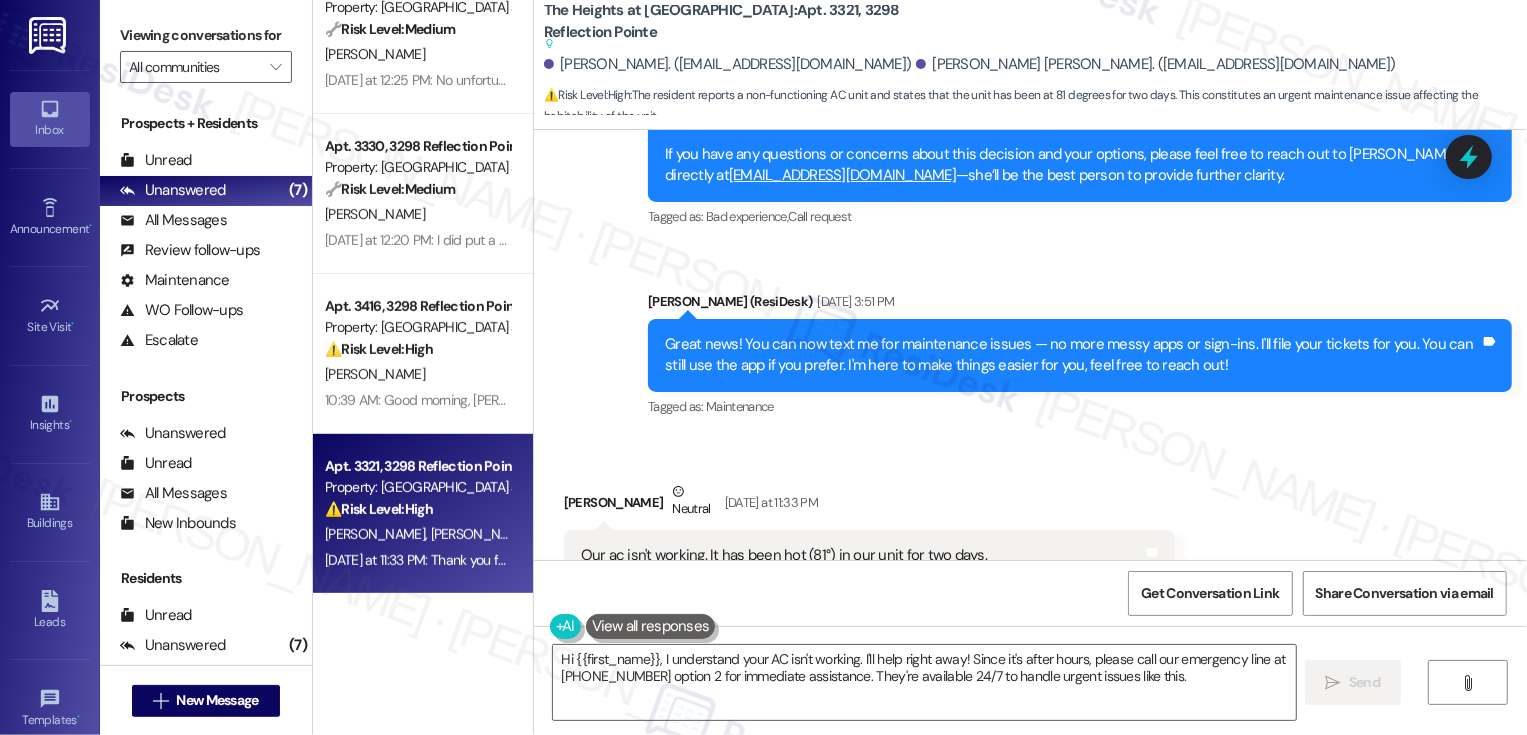 scroll, scrollTop: 5882, scrollLeft: 0, axis: vertical 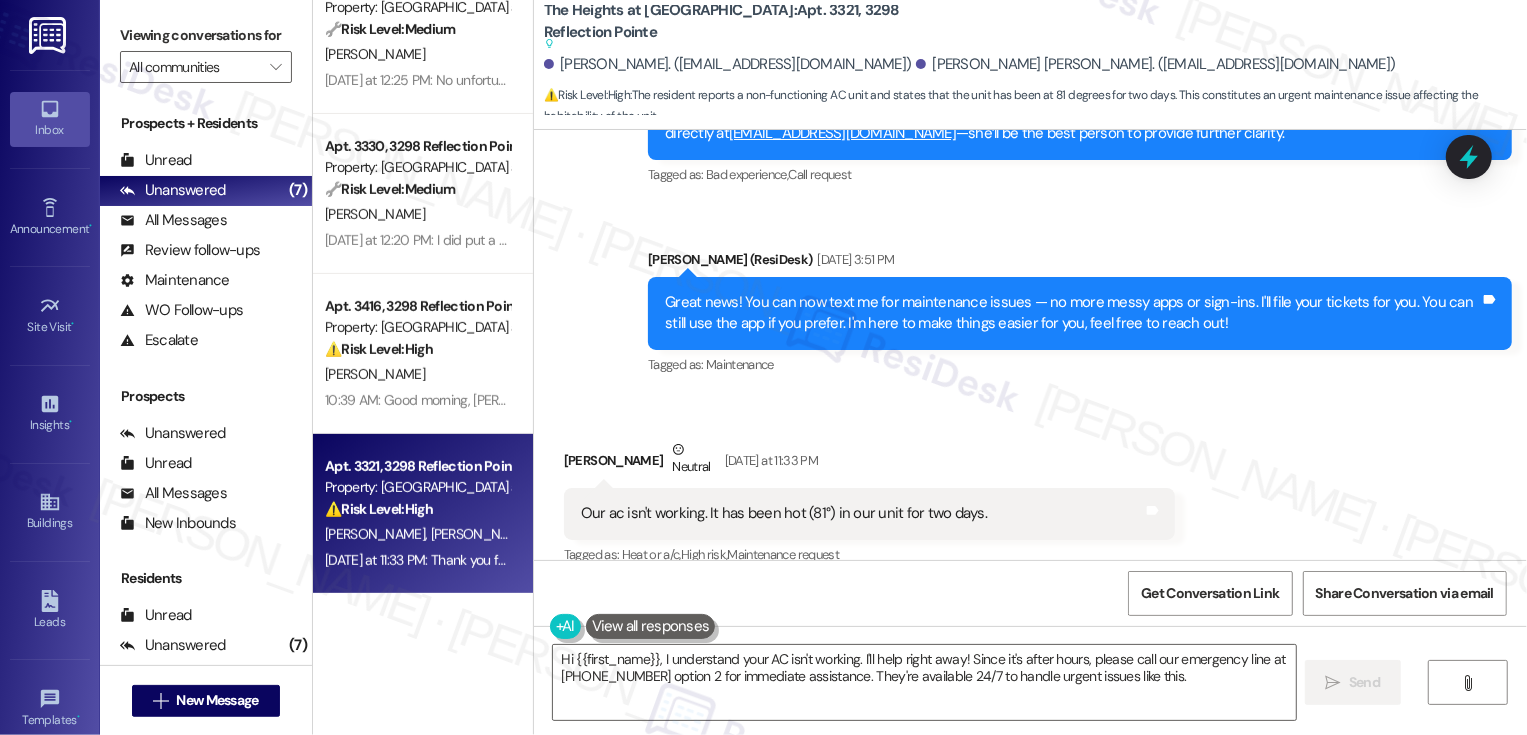 click on "Announcement, sent via SMS [PERSON_NAME]   (ResiDesk) [DATE] 3:51 PM Great news! You can now text me for maintenance issues — no more messy apps or sign-ins. I'll file your tickets for you. You can still use the app if you prefer.  I'm here to make things easier for you, feel free to reach out! Tags and notes Tagged as:   Maintenance Click to highlight conversations about Maintenance" at bounding box center (1080, 314) 